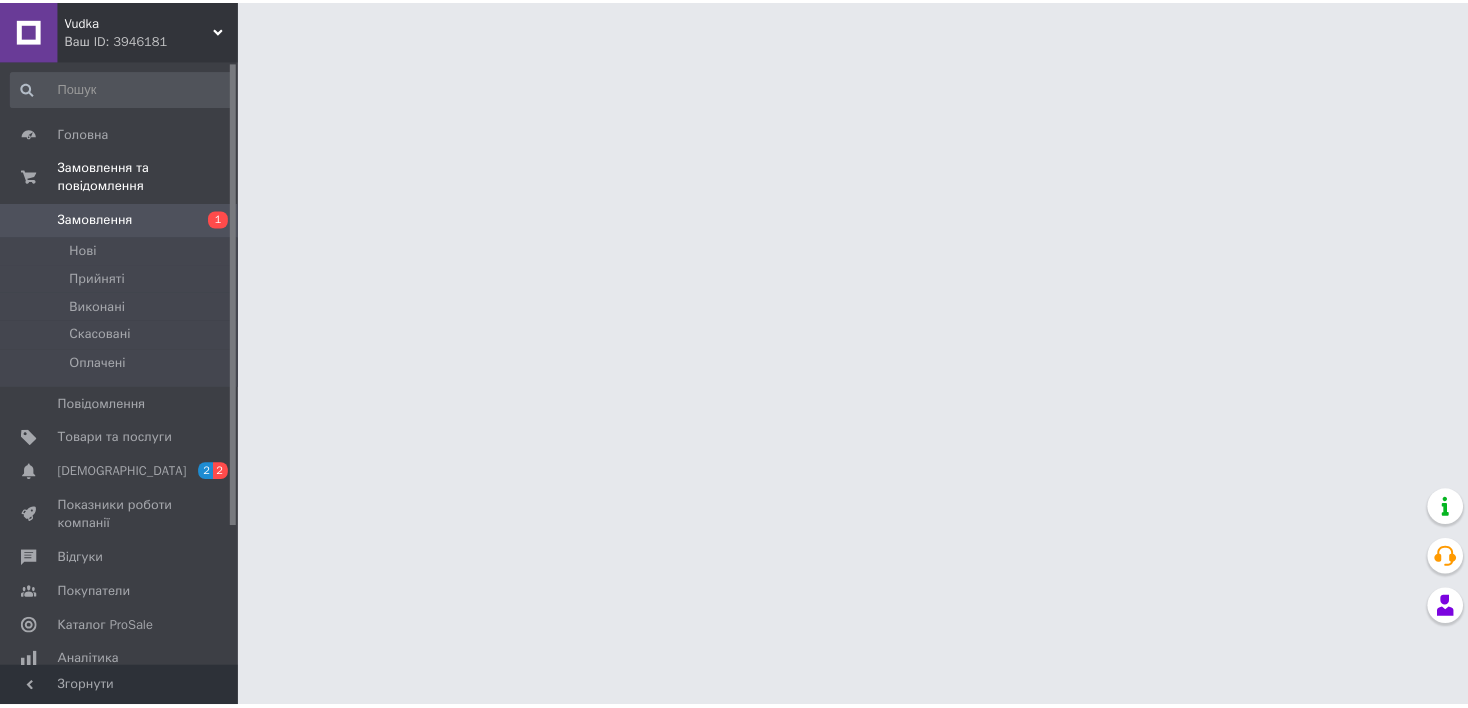 scroll, scrollTop: 0, scrollLeft: 0, axis: both 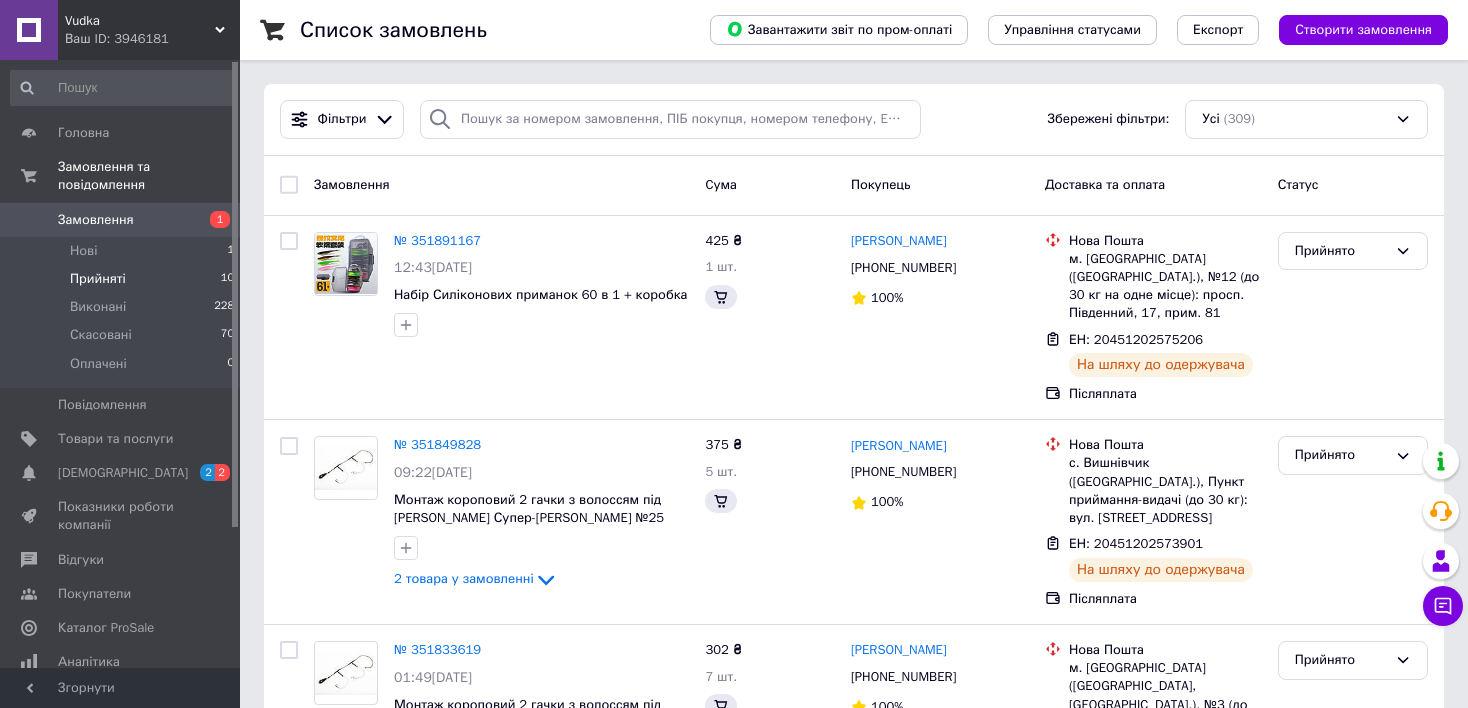 click on "Прийняті" at bounding box center [98, 279] 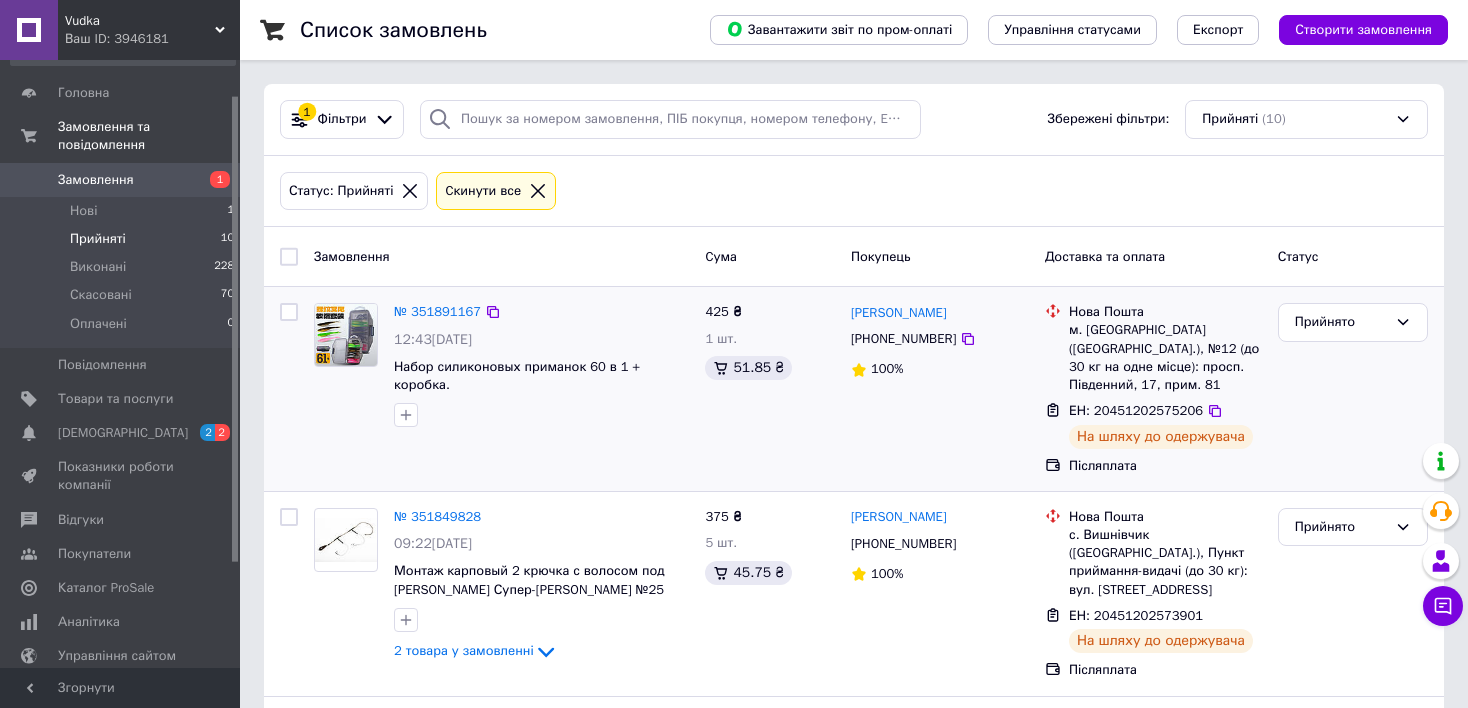 scroll, scrollTop: 80, scrollLeft: 0, axis: vertical 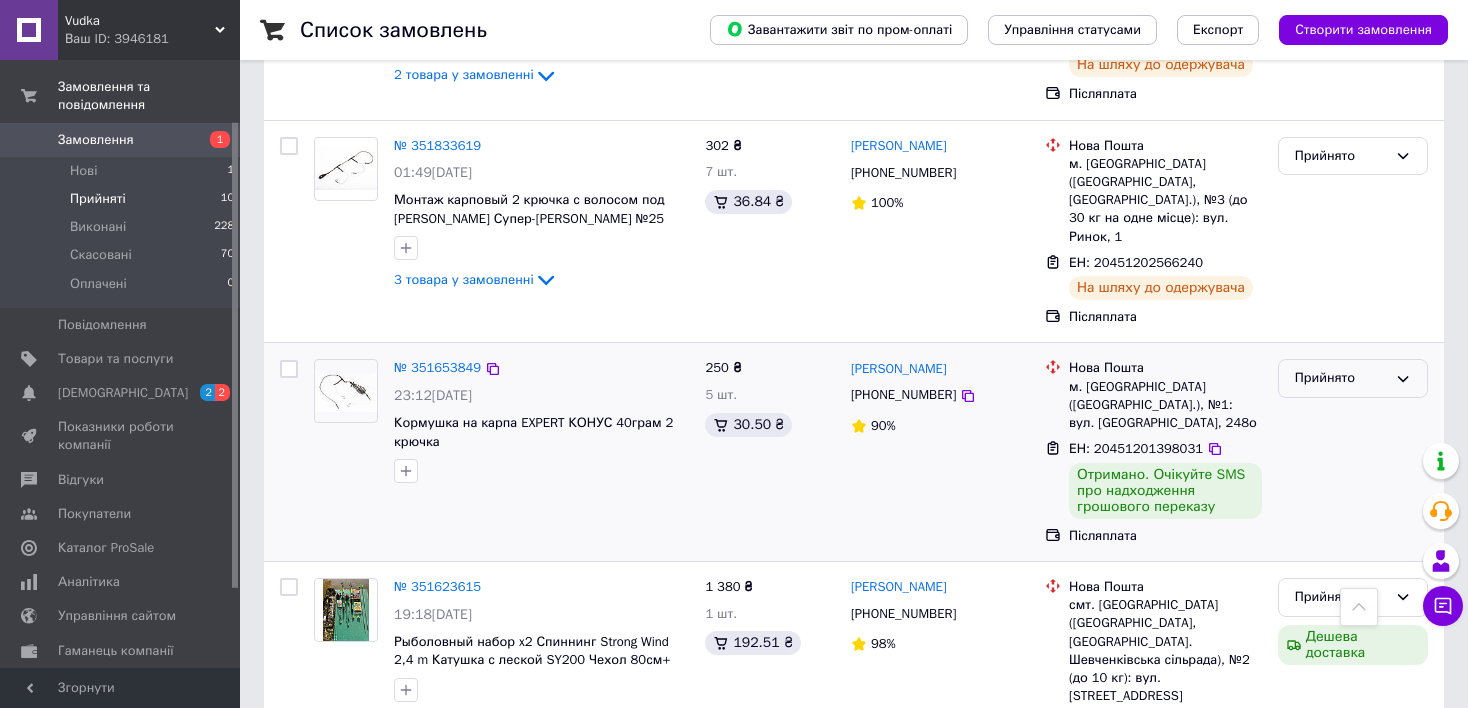 click 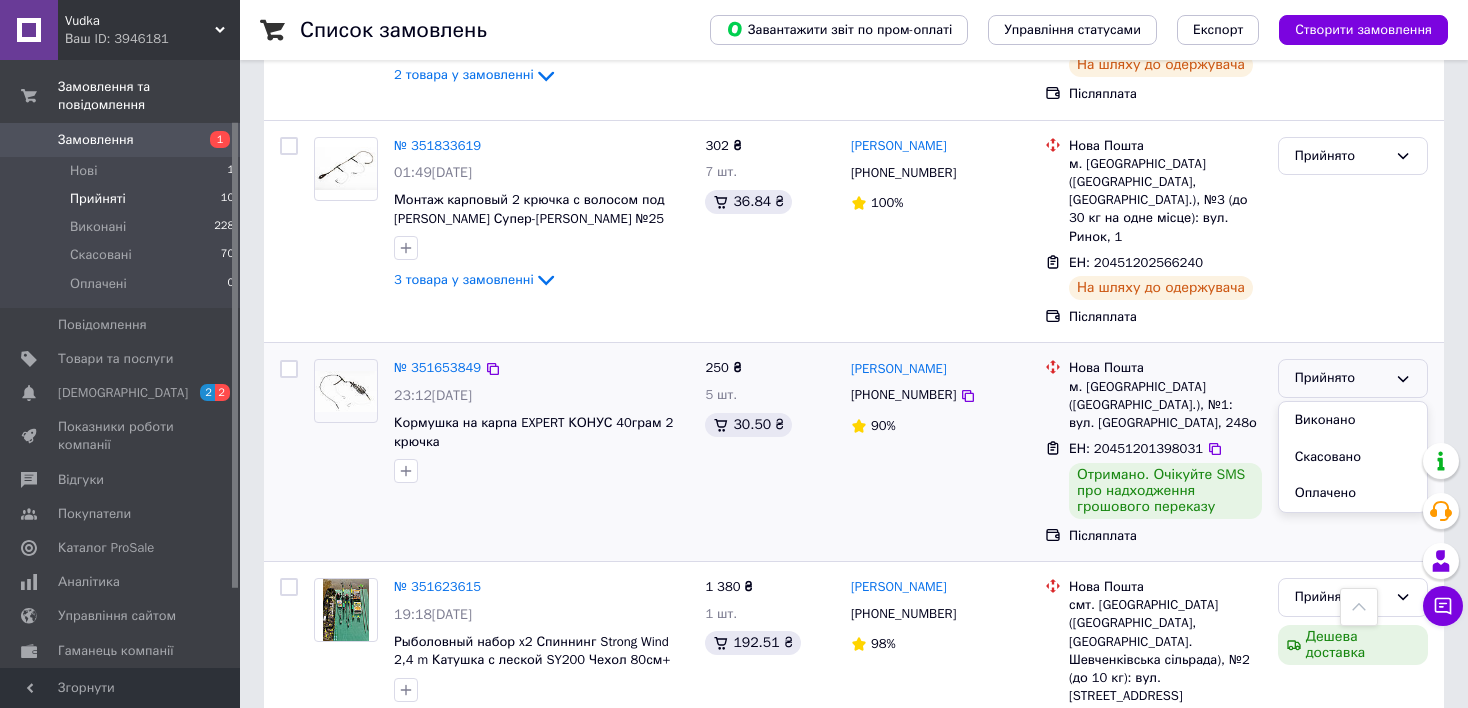 click at bounding box center [346, 391] 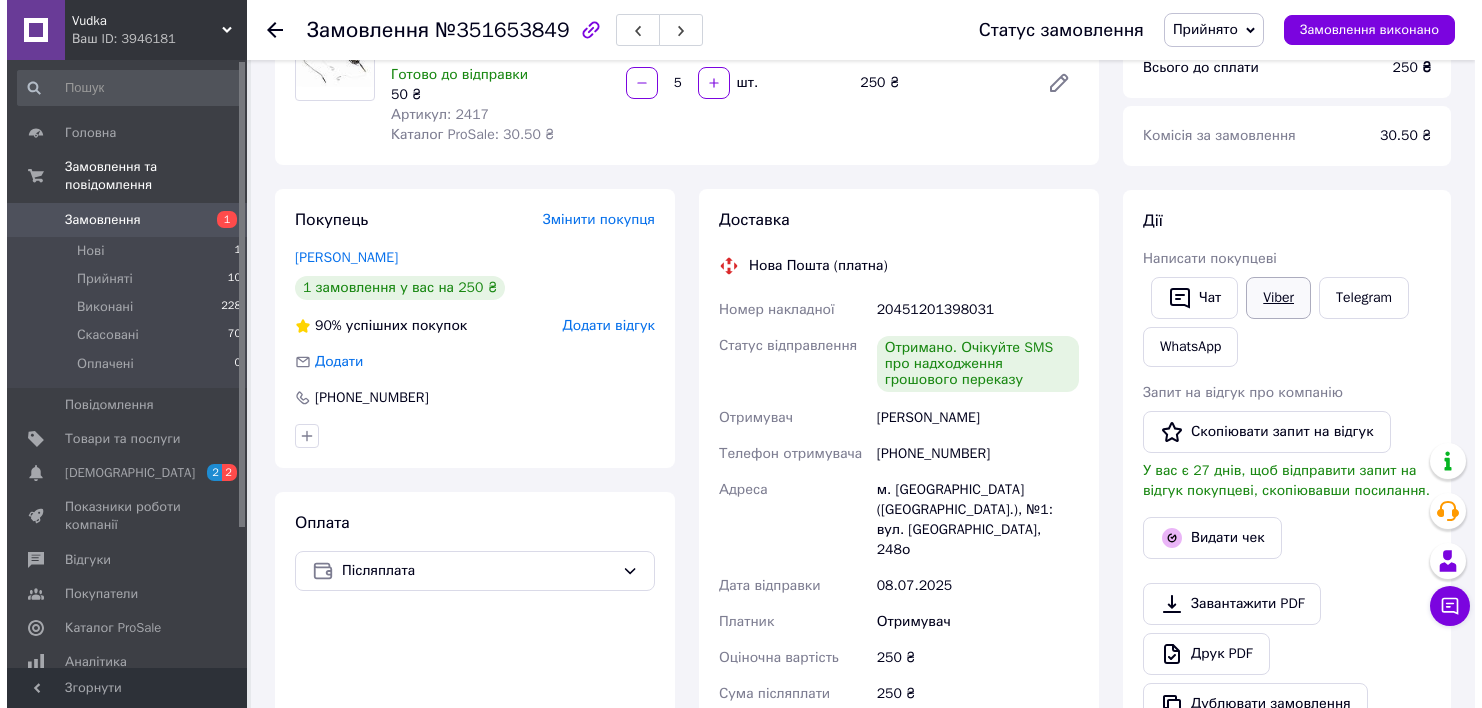 scroll, scrollTop: 240, scrollLeft: 0, axis: vertical 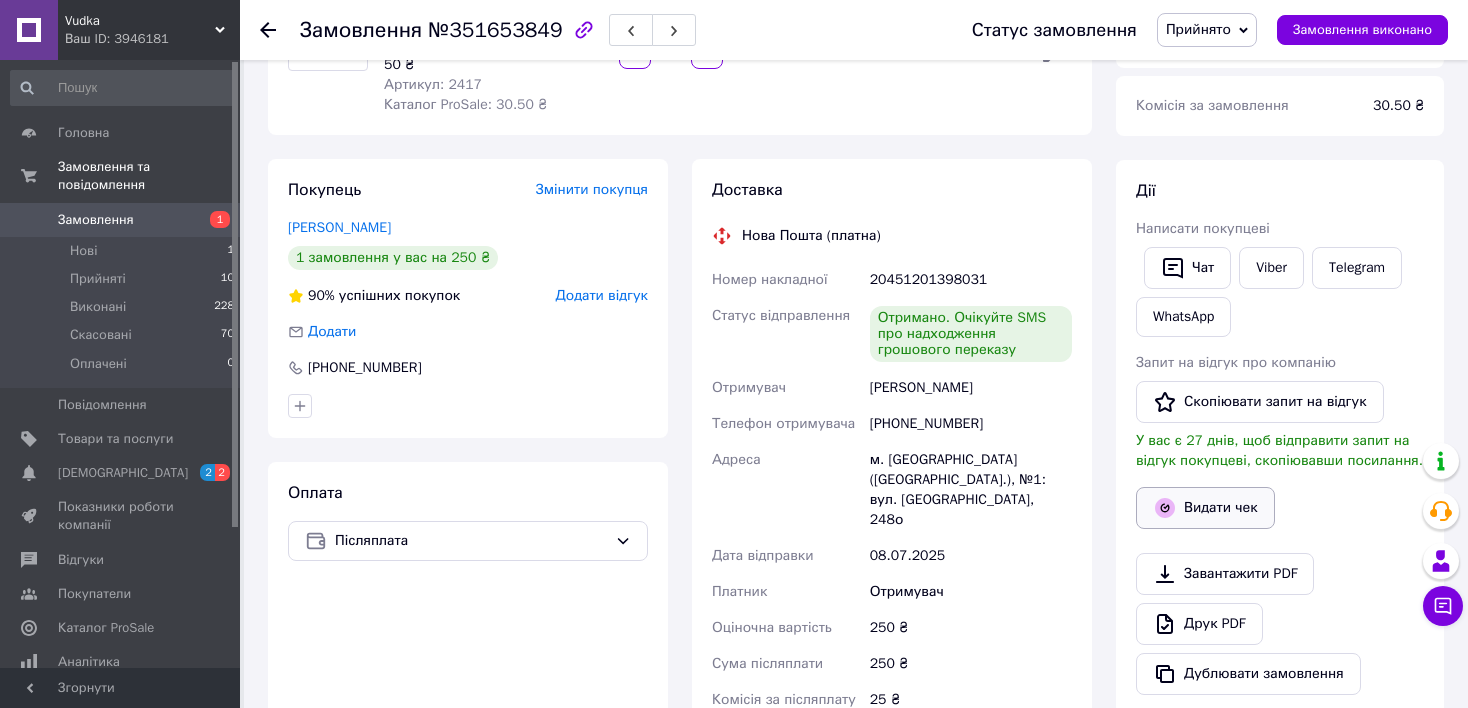 click on "Видати чек" at bounding box center [1205, 508] 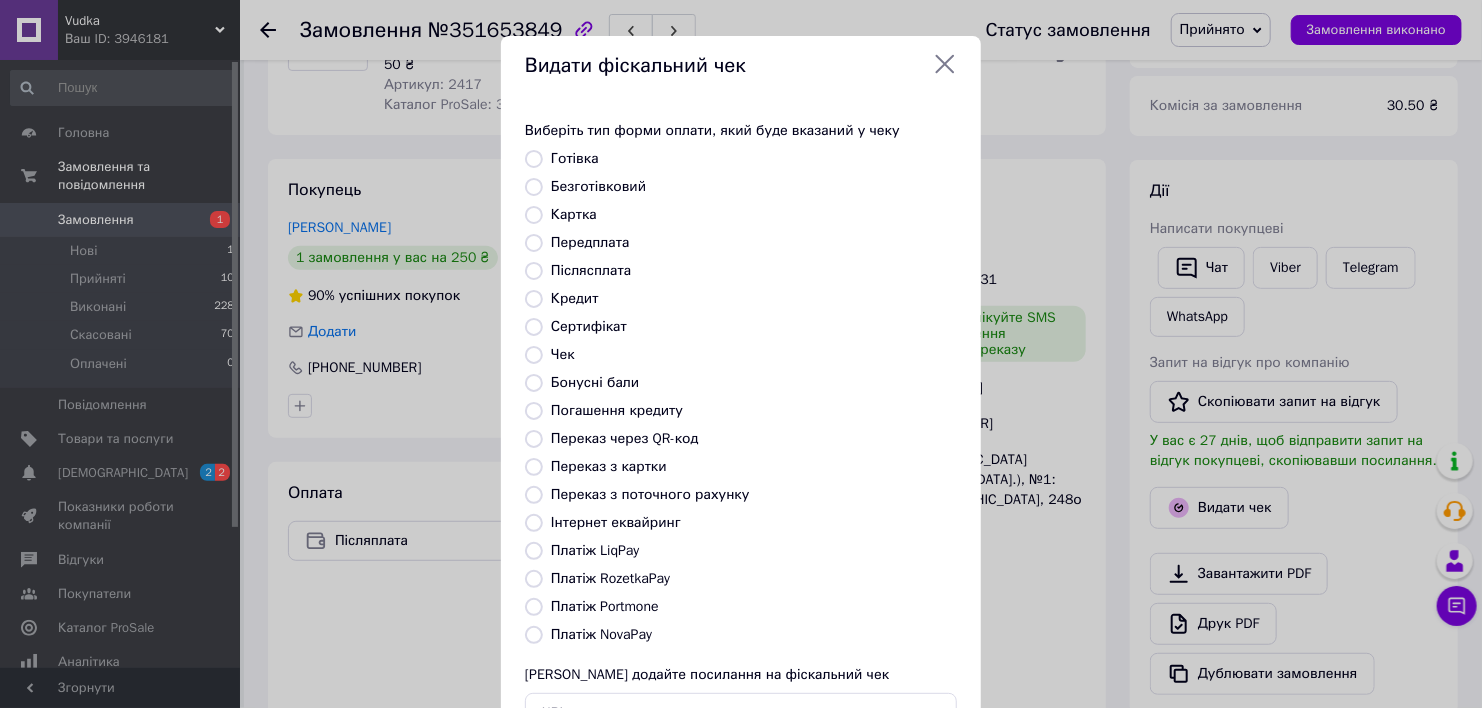 click on "Післясплата" at bounding box center (591, 270) 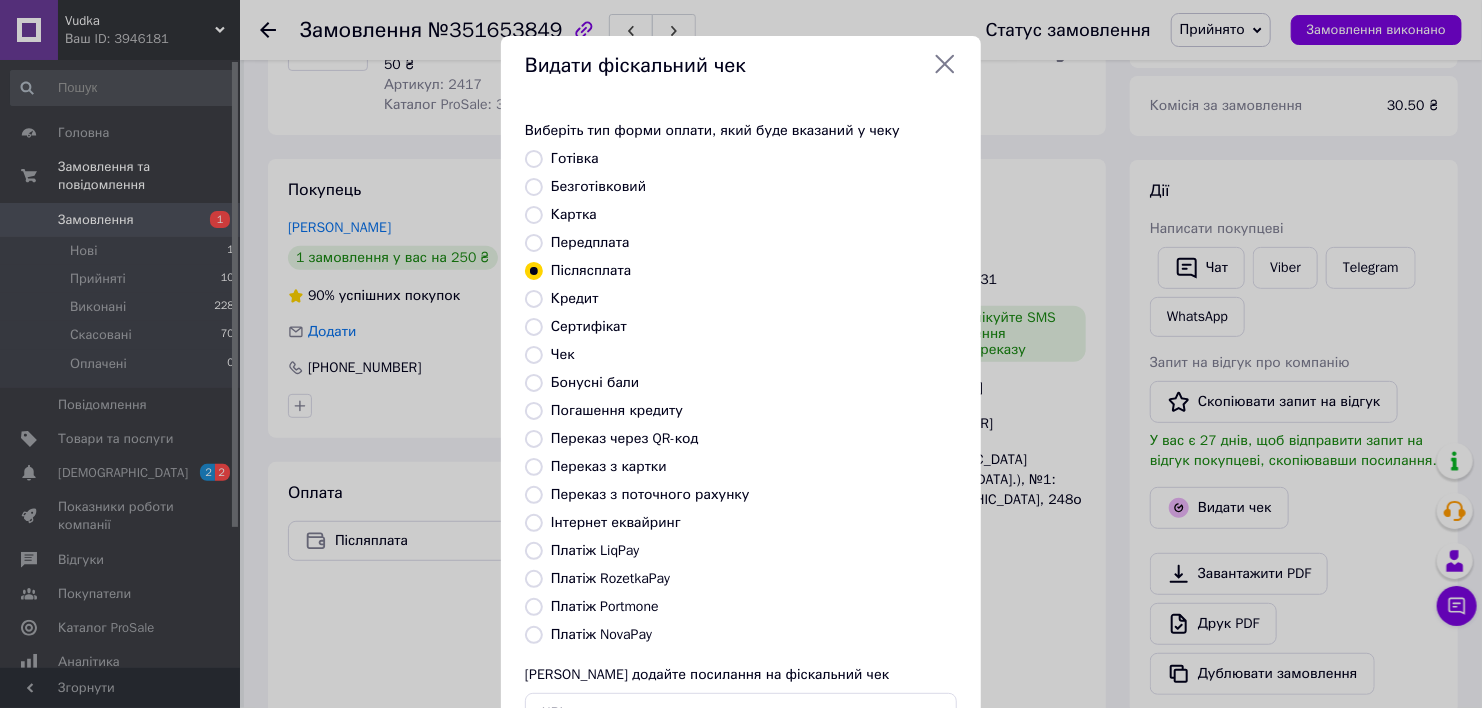 click on "Кредит" at bounding box center [534, 299] 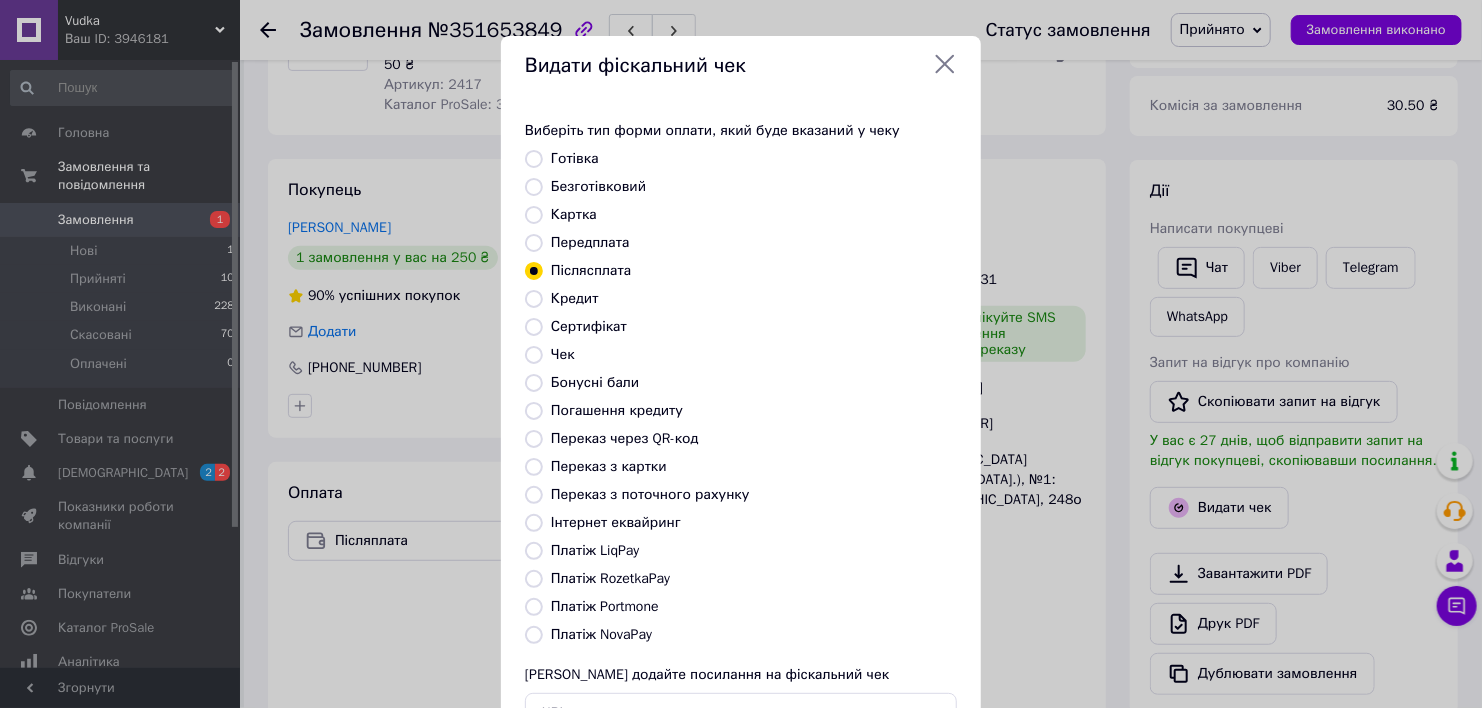 radio on "true" 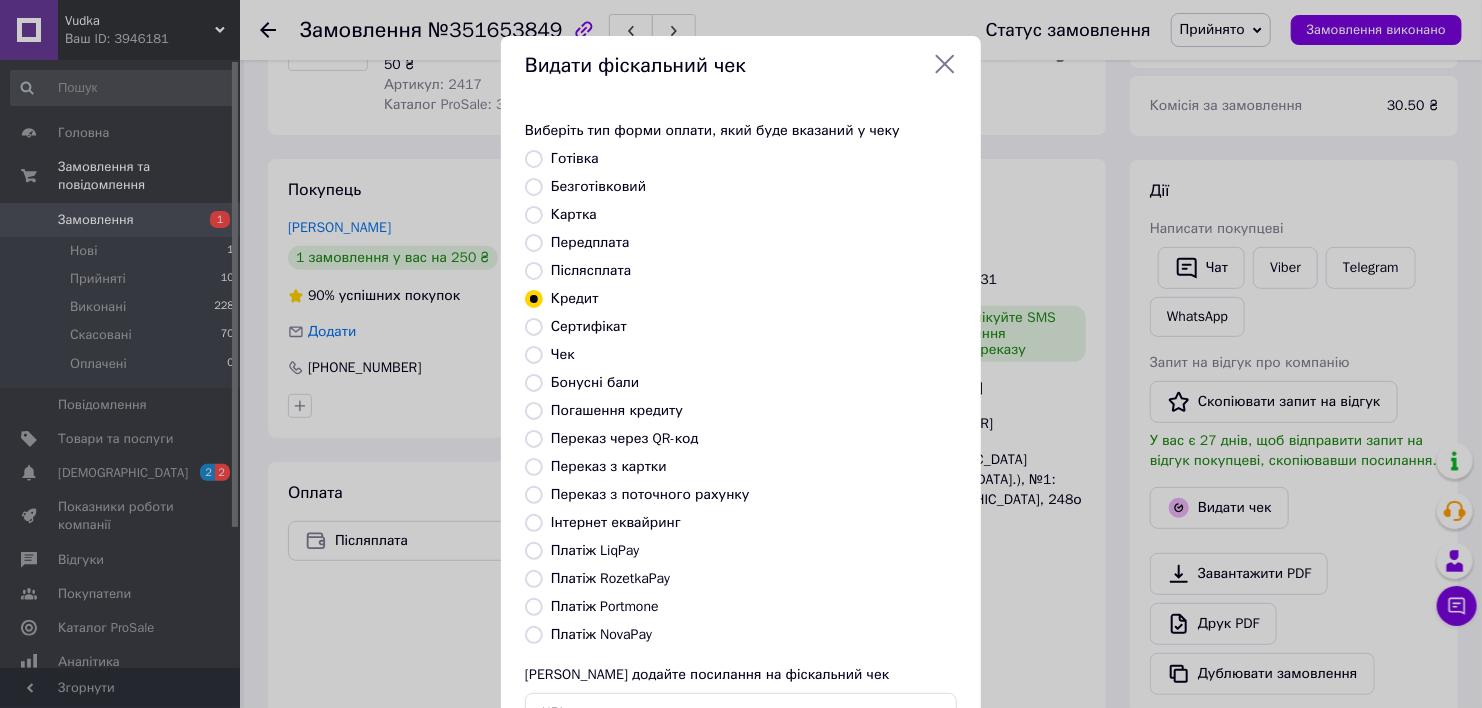 click on "Сертифікат" at bounding box center (534, 327) 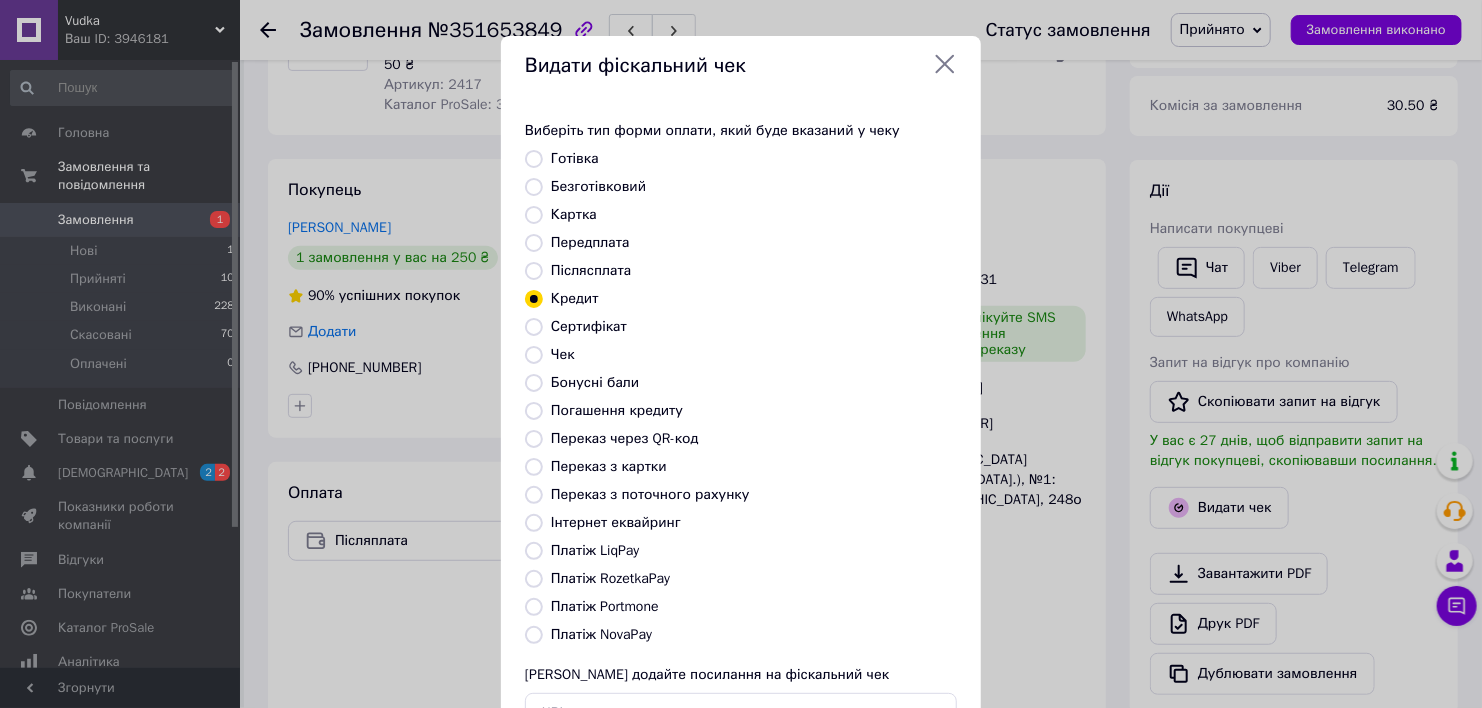 radio on "true" 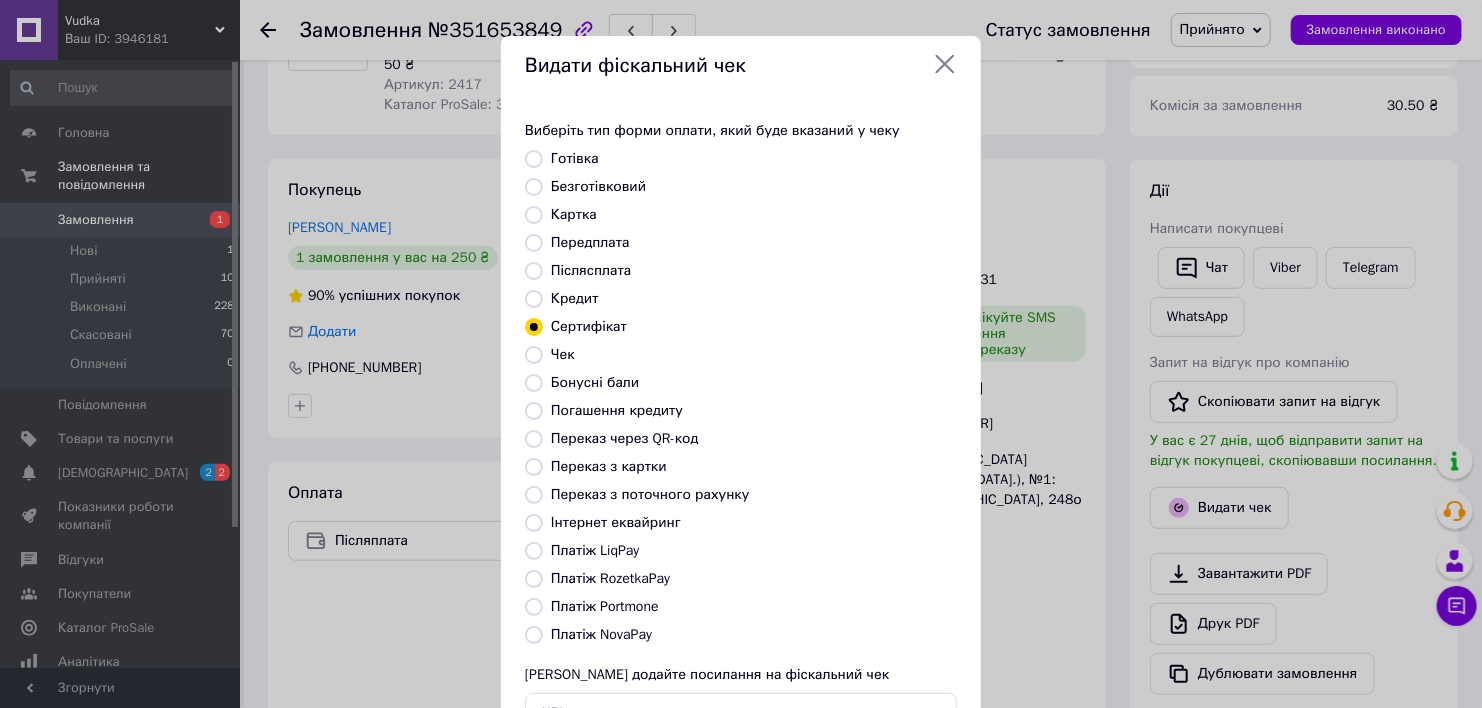 click on "Кредит" at bounding box center [534, 299] 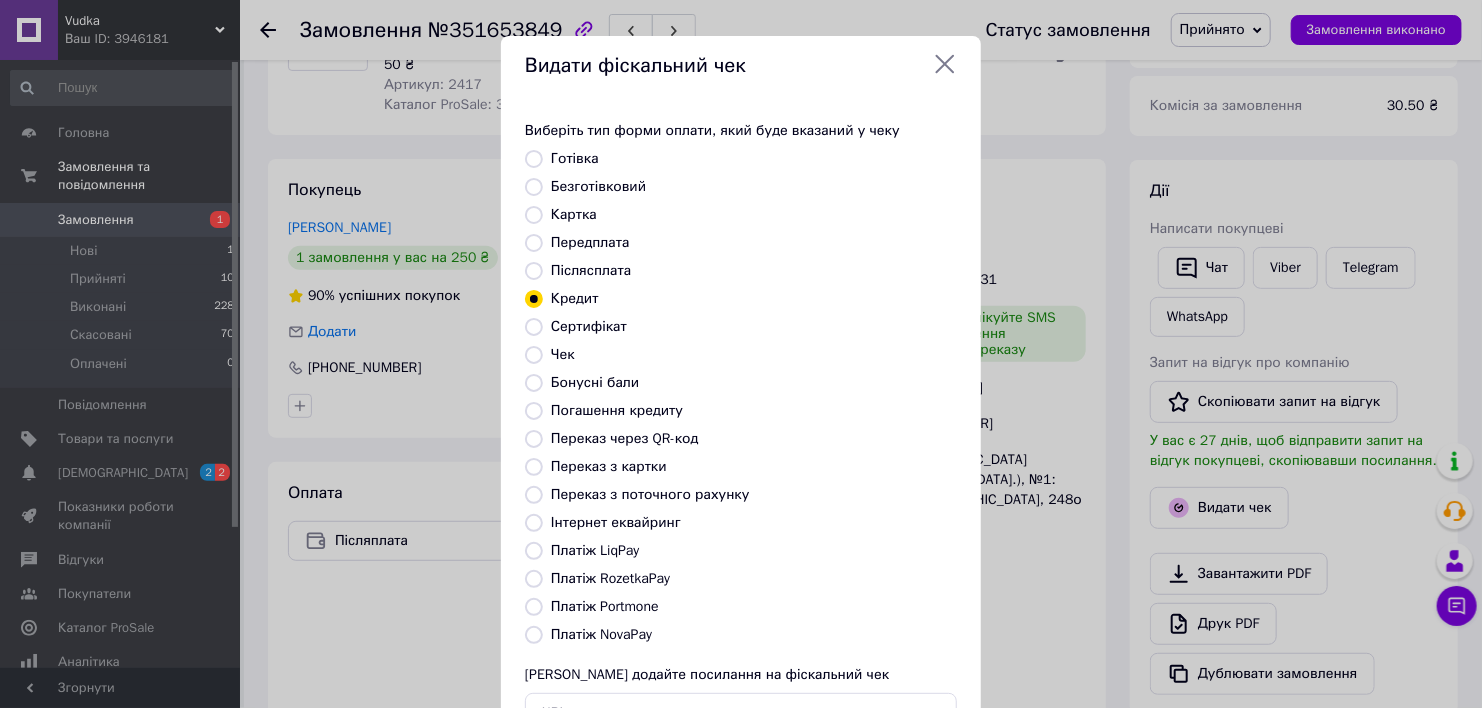 click on "Післясплата" at bounding box center [534, 271] 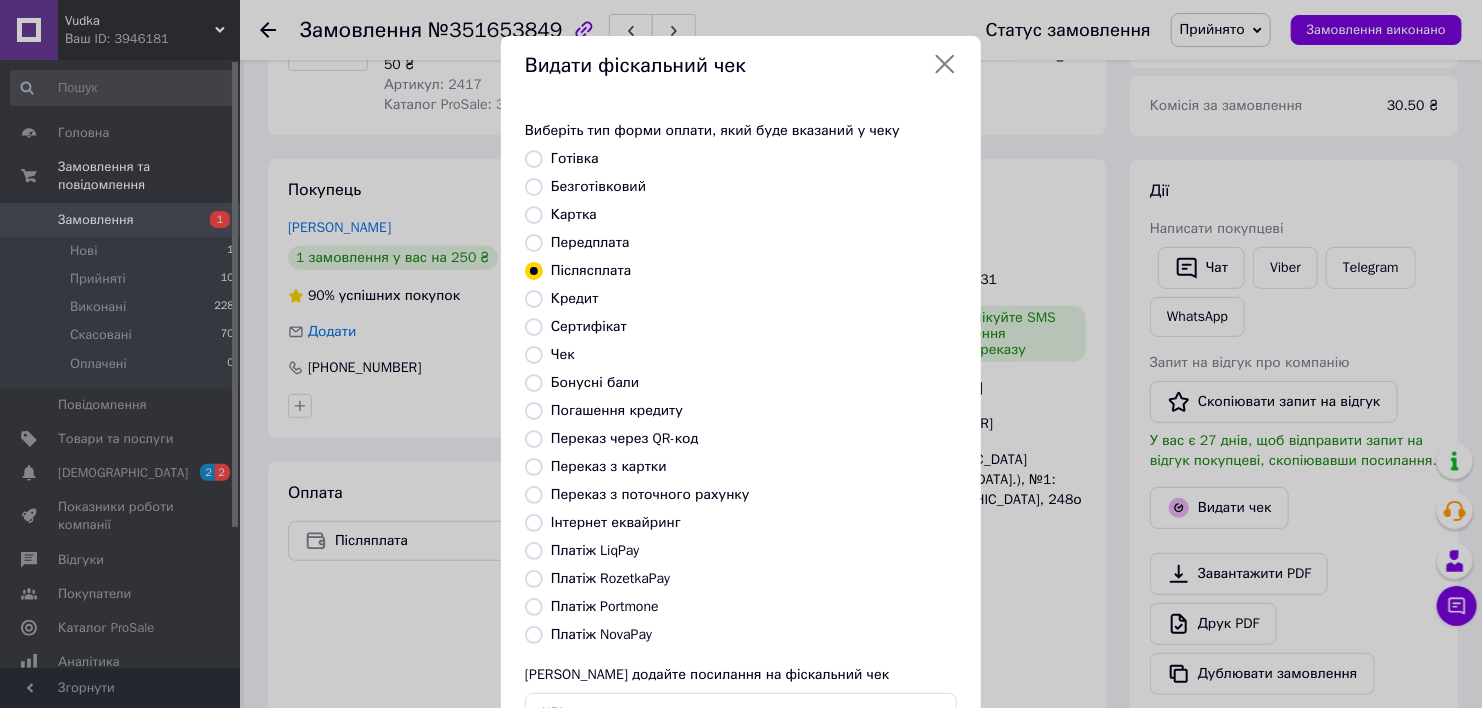 click on "Видати фіскальний чек Виберіть тип форми оплати, який буде вказаний у чеку Готівка Безготівковий Картка Передплата Післясплата Кредит Сертифікат Чек Бонусні бали Погашення кредиту Переказ через QR-код Переказ з картки Переказ з поточного рахунку Інтернет еквайринг Платіж LiqPay Платіж RozetkaPay Платіж Portmone Платіж NovaPay Або додайте посилання на фіскальний чек Вибрати" at bounding box center (741, 429) 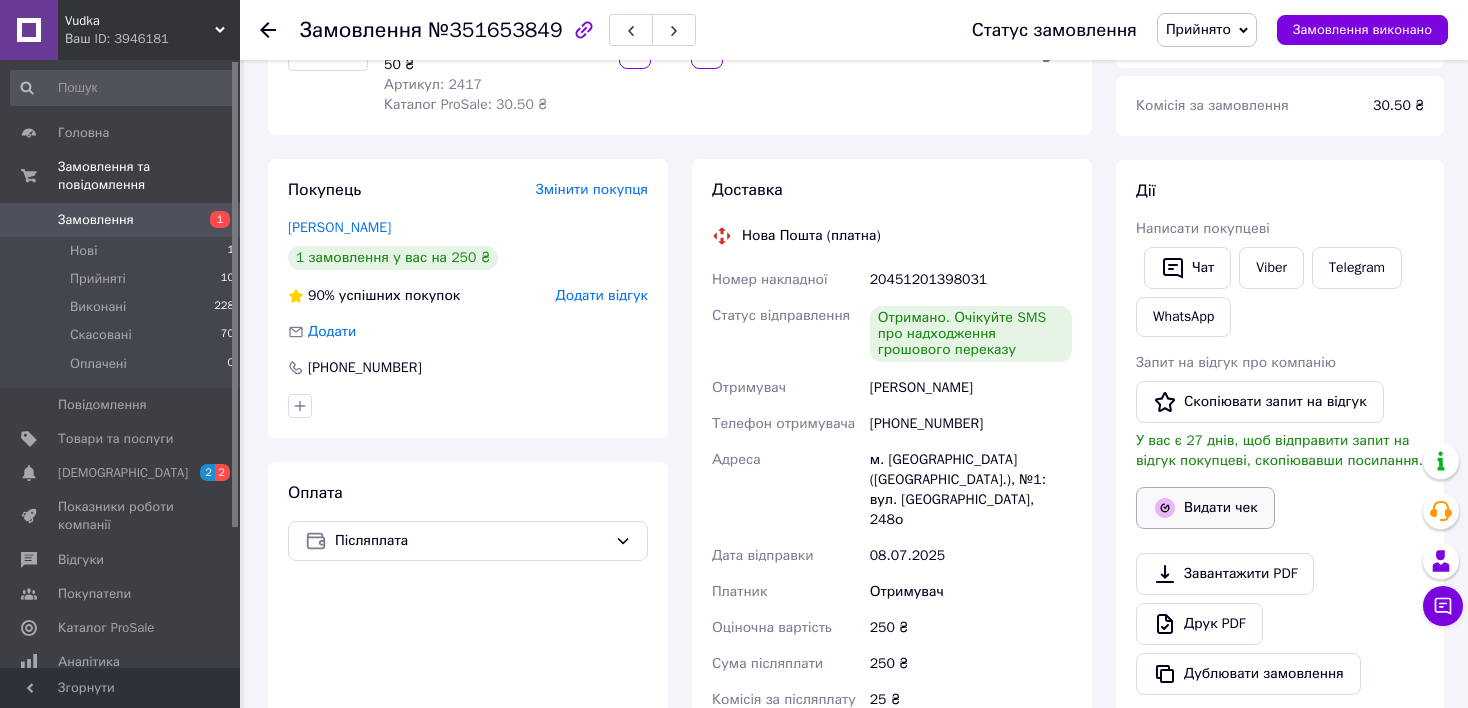 click on "Видати чек" at bounding box center [1205, 508] 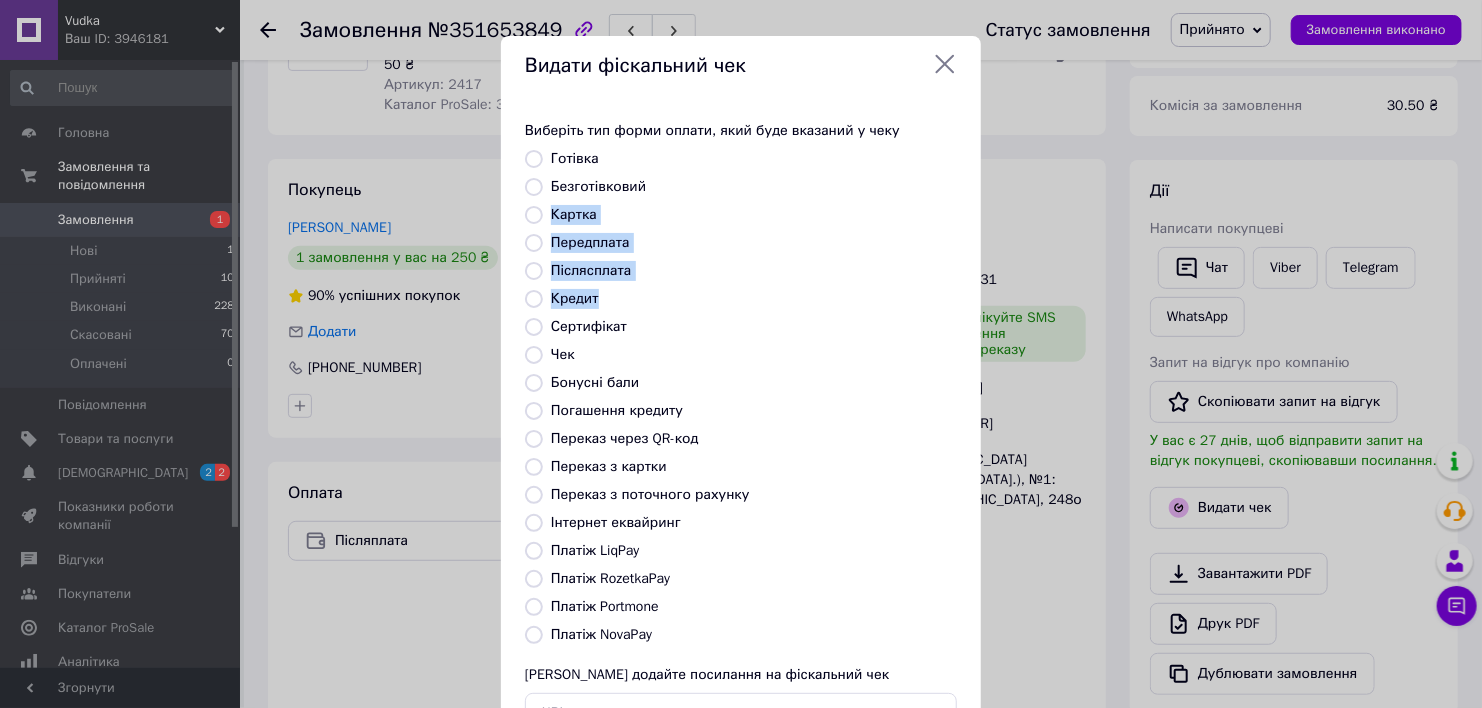 drag, startPoint x: 767, startPoint y: 289, endPoint x: 787, endPoint y: 176, distance: 114.75626 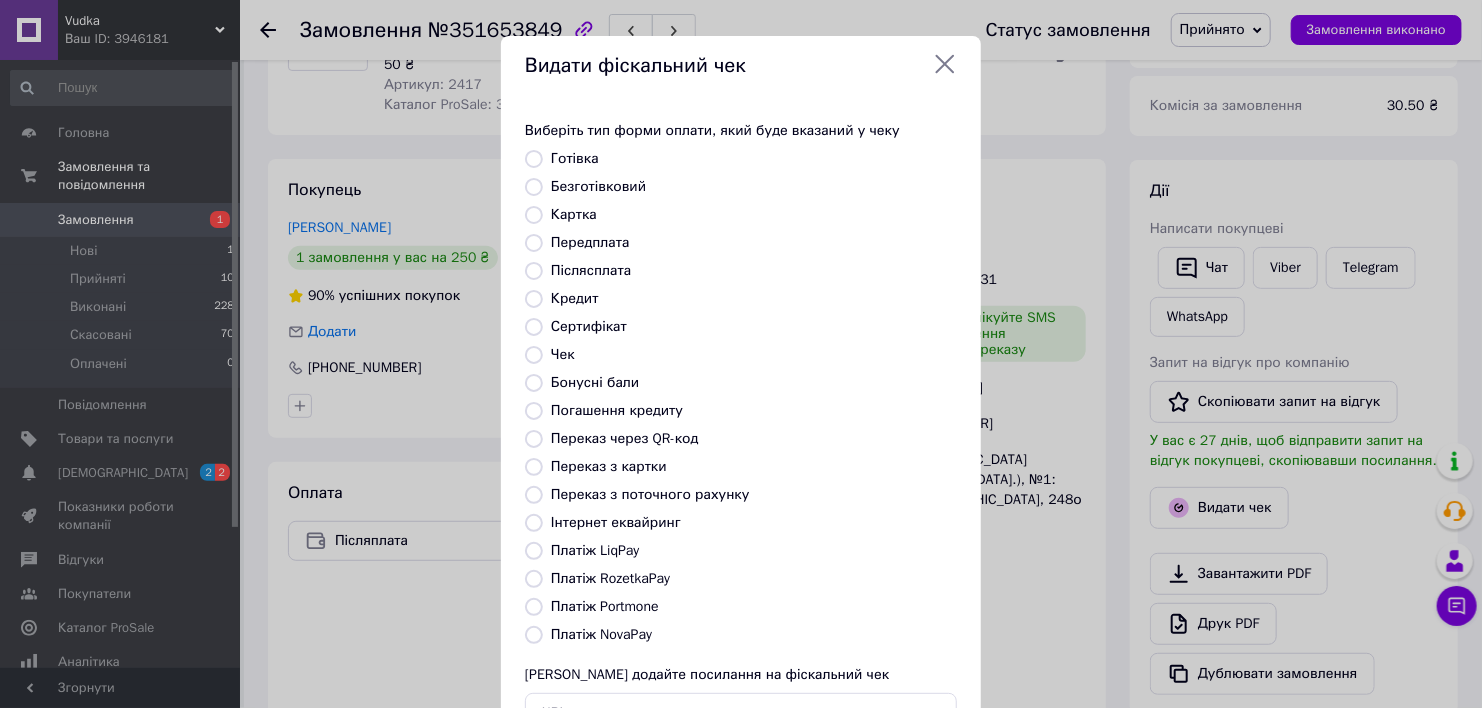 click on "Видати фіскальний чек" at bounding box center (725, 66) 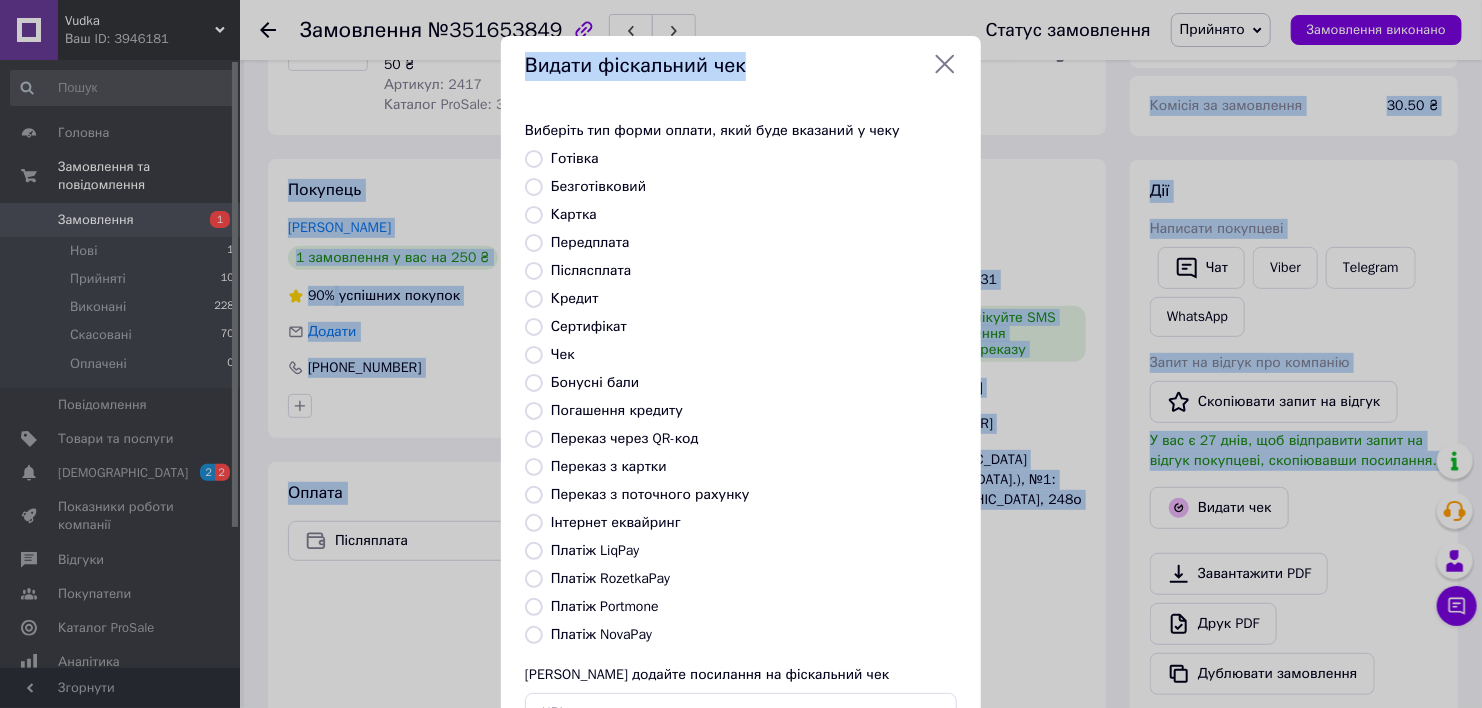 drag, startPoint x: 867, startPoint y: 51, endPoint x: 858, endPoint y: -4, distance: 55.7315 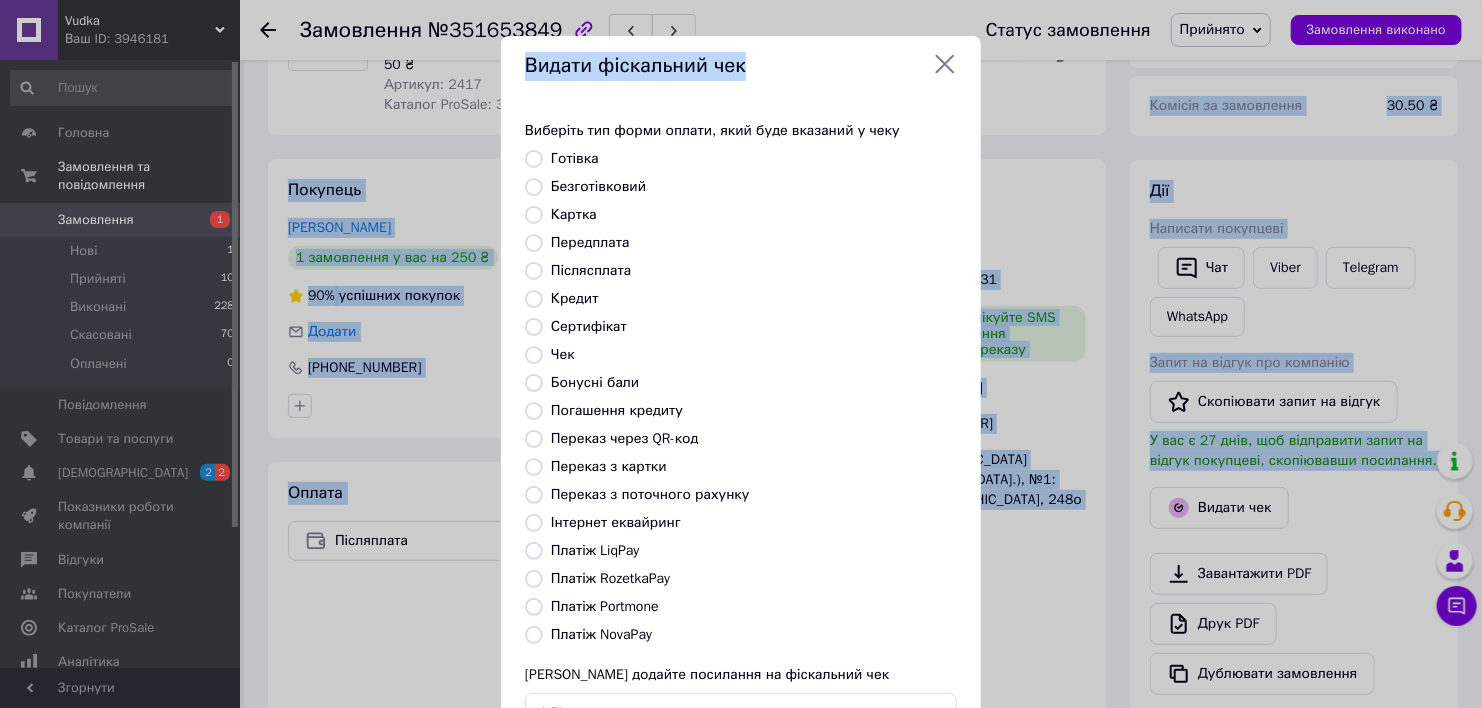 click on "Видати фіскальний чек" at bounding box center (741, 66) 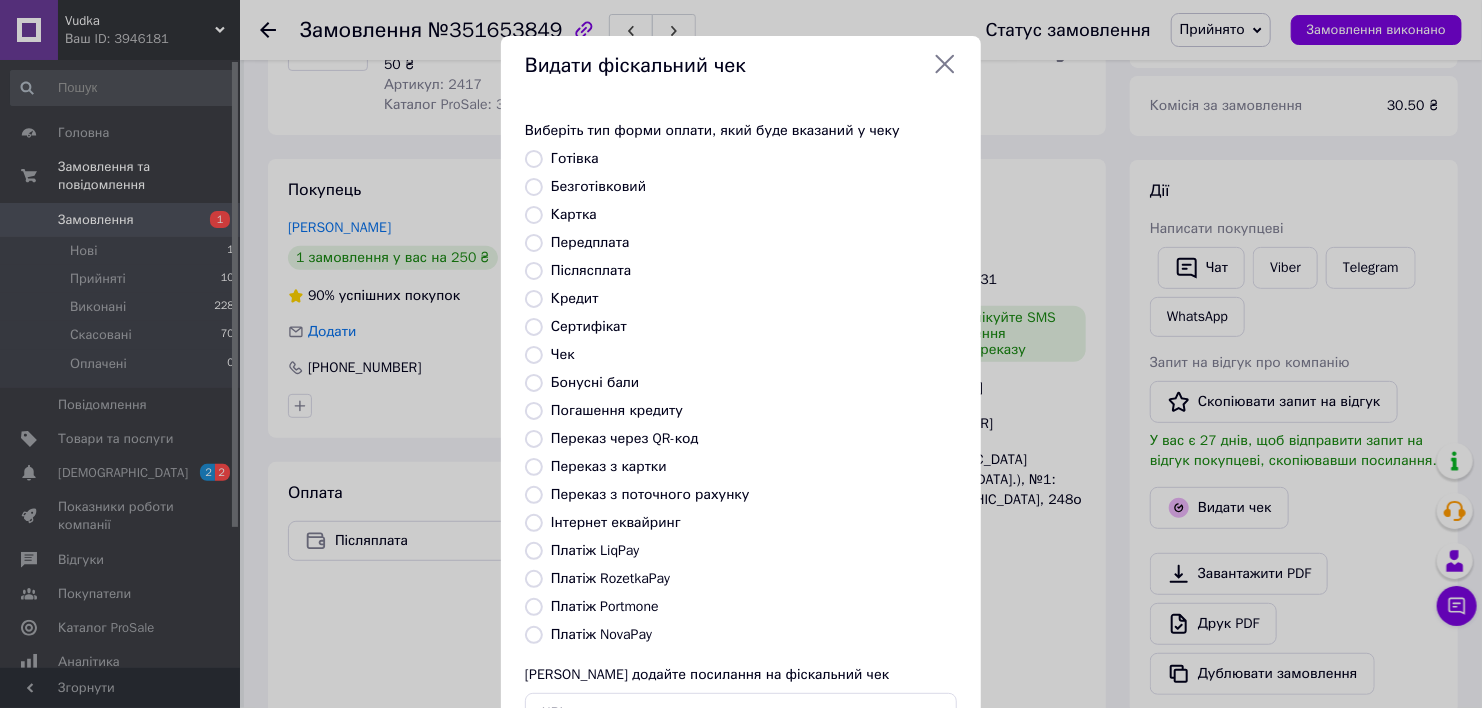 click on "Виберіть тип форми оплати, який буде вказаний у чеку Готівка Безготівковий Картка Передплата Післясплата Кредит Сертифікат Чек Бонусні бали Погашення кредиту Переказ через QR-код Переказ з картки Переказ з поточного рахунку Інтернет еквайринг Платіж LiqPay Платіж RozetkaPay Платіж Portmone Платіж NovaPay Або додайте посилання на фіскальний чек" at bounding box center [741, 427] 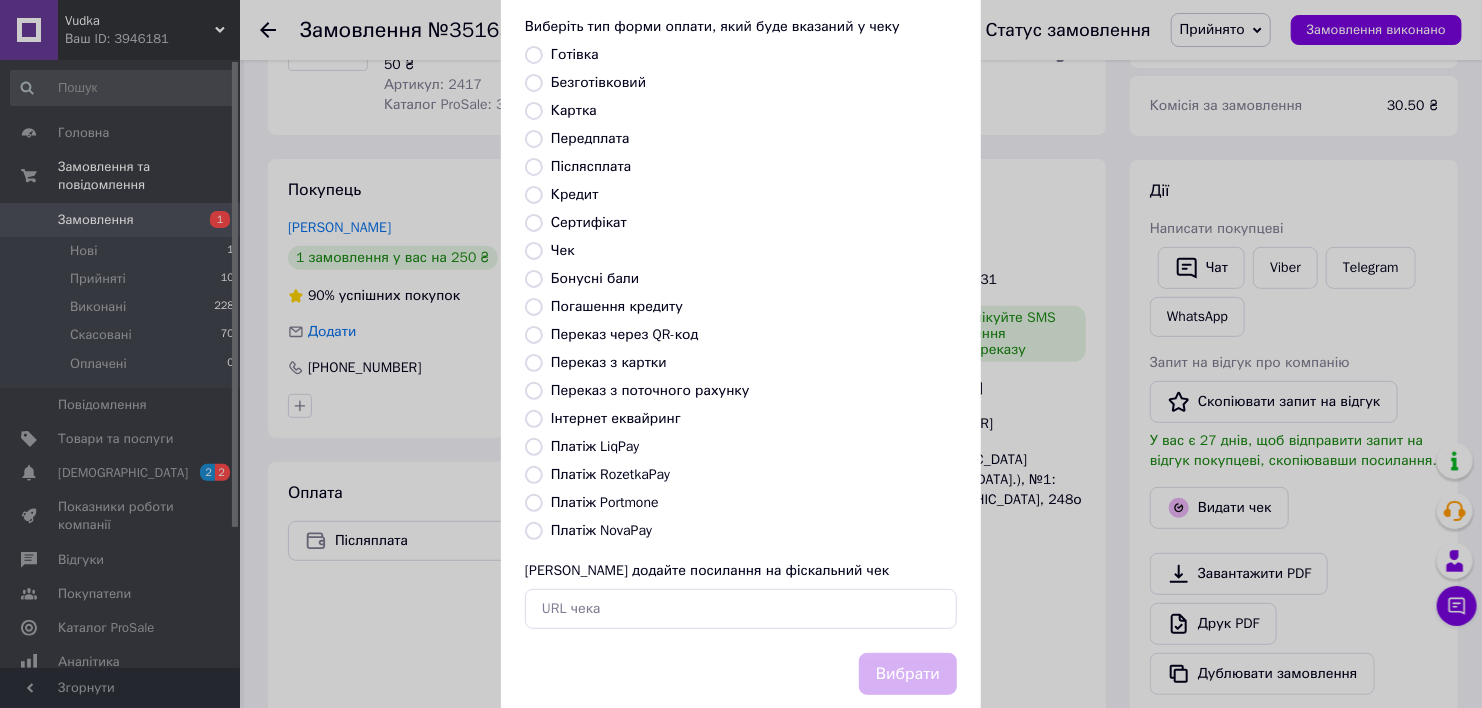 scroll, scrollTop: 110, scrollLeft: 0, axis: vertical 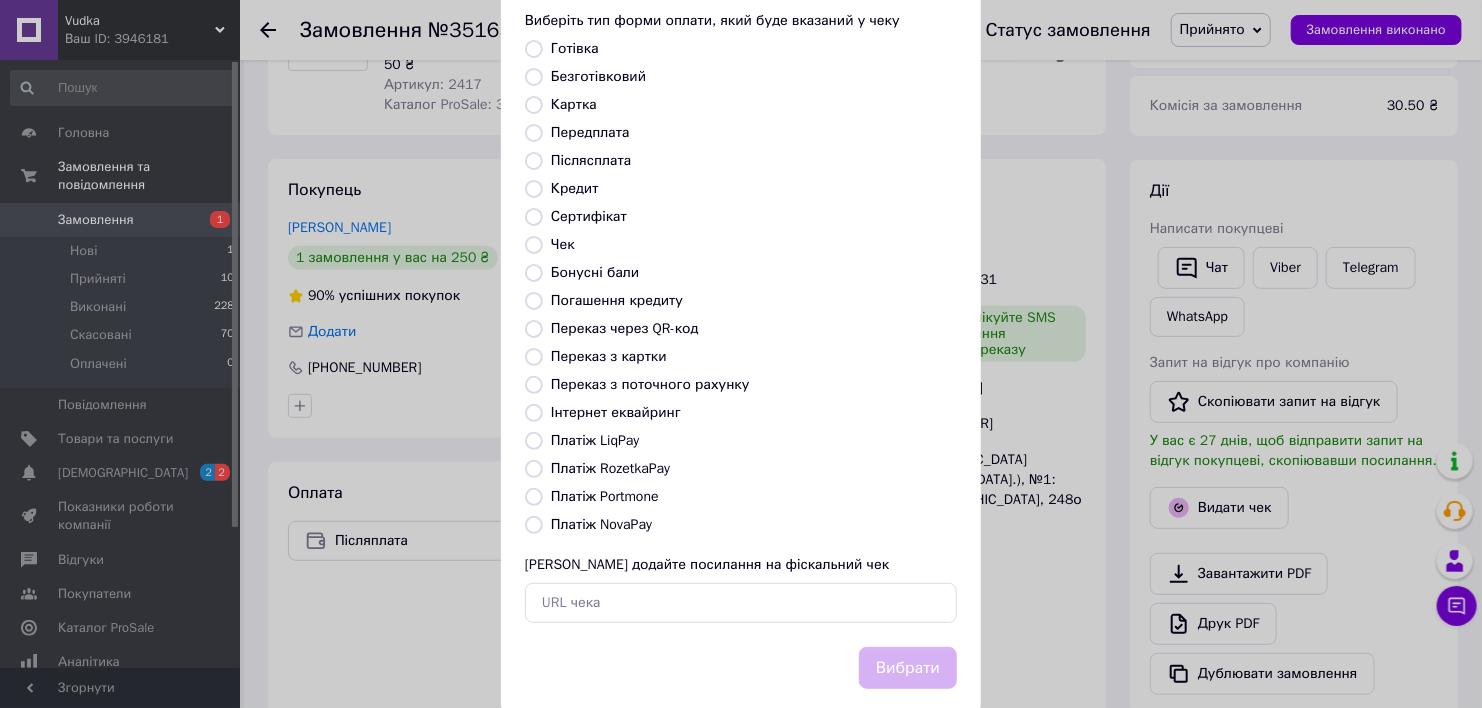 click on "Післясплата" at bounding box center (534, 161) 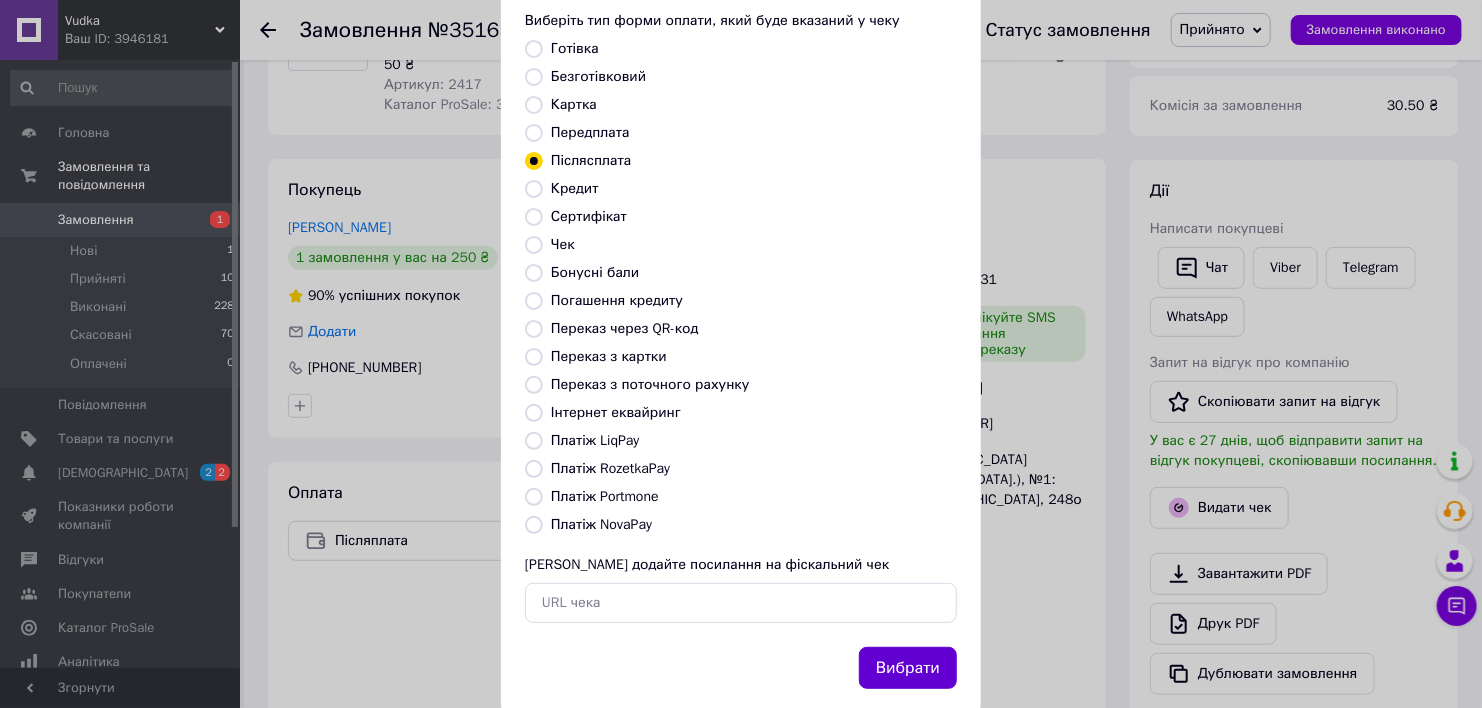 click on "Вибрати" at bounding box center [908, 668] 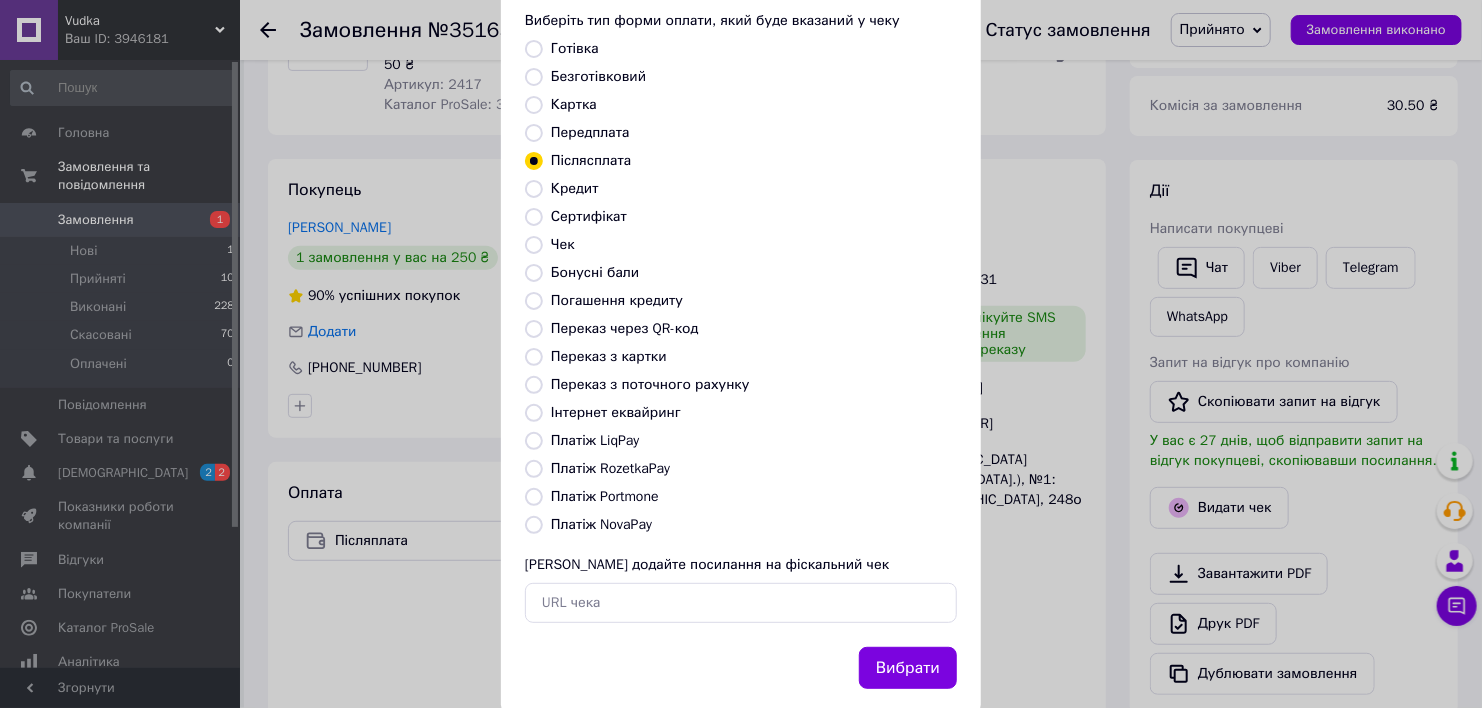 click on "Післясплата" at bounding box center [591, 160] 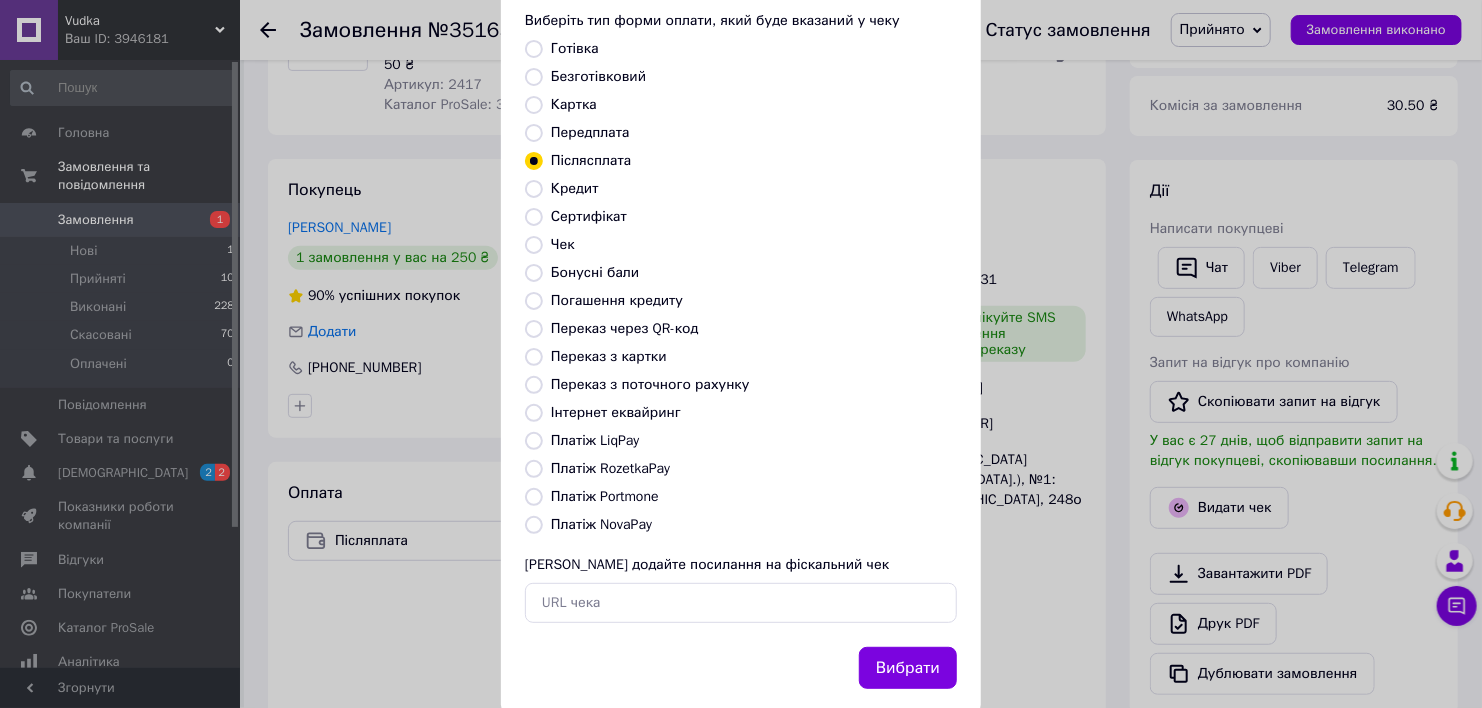 click on "Виберіть тип форми оплати, який буде вказаний у чеку Готівка Безготівковий Картка Передплата Післясплата Кредит Сертифікат Чек Бонусні бали Погашення кредиту Переказ через QR-код Переказ з картки Переказ з поточного рахунку Інтернет еквайринг Платіж LiqPay Платіж RozetkaPay Платіж Portmone Платіж NovaPay Або додайте посилання на фіскальний чек" at bounding box center (741, 317) 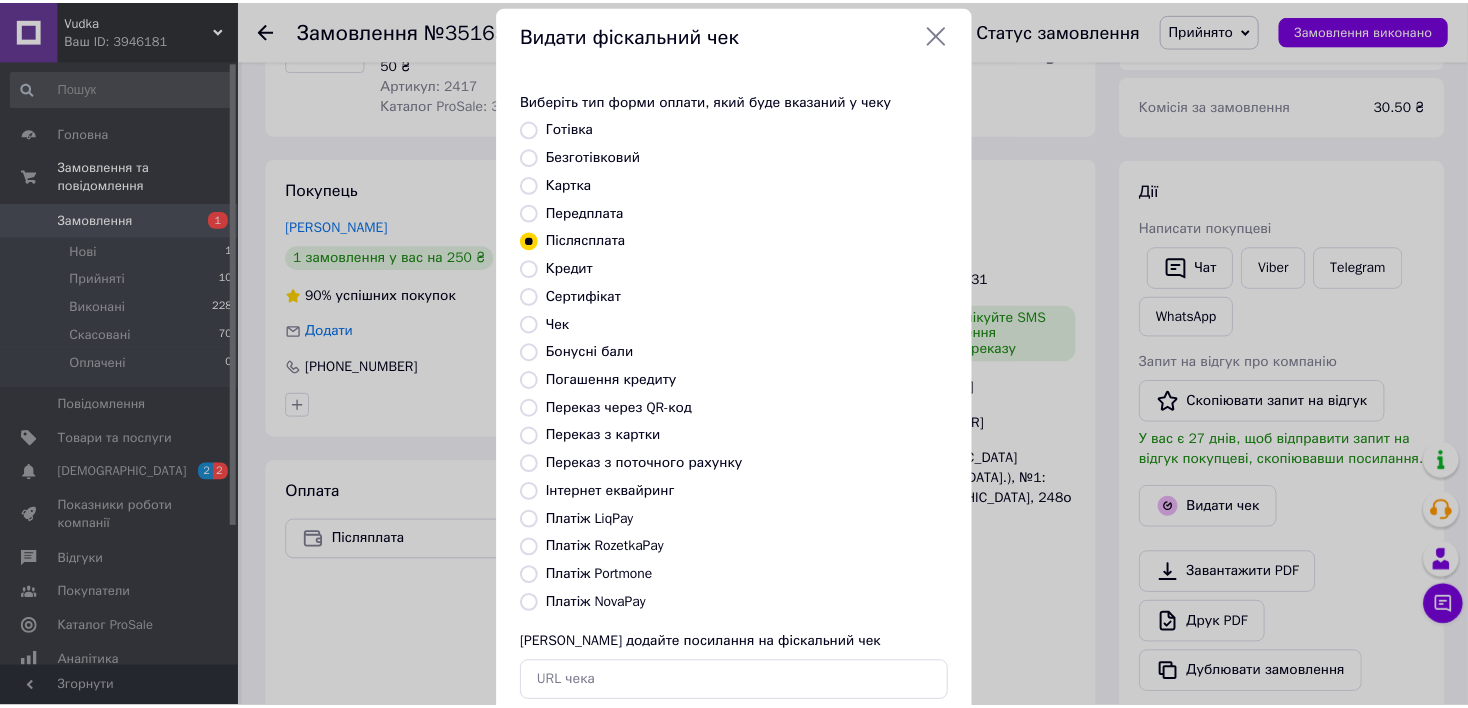 scroll, scrollTop: 0, scrollLeft: 0, axis: both 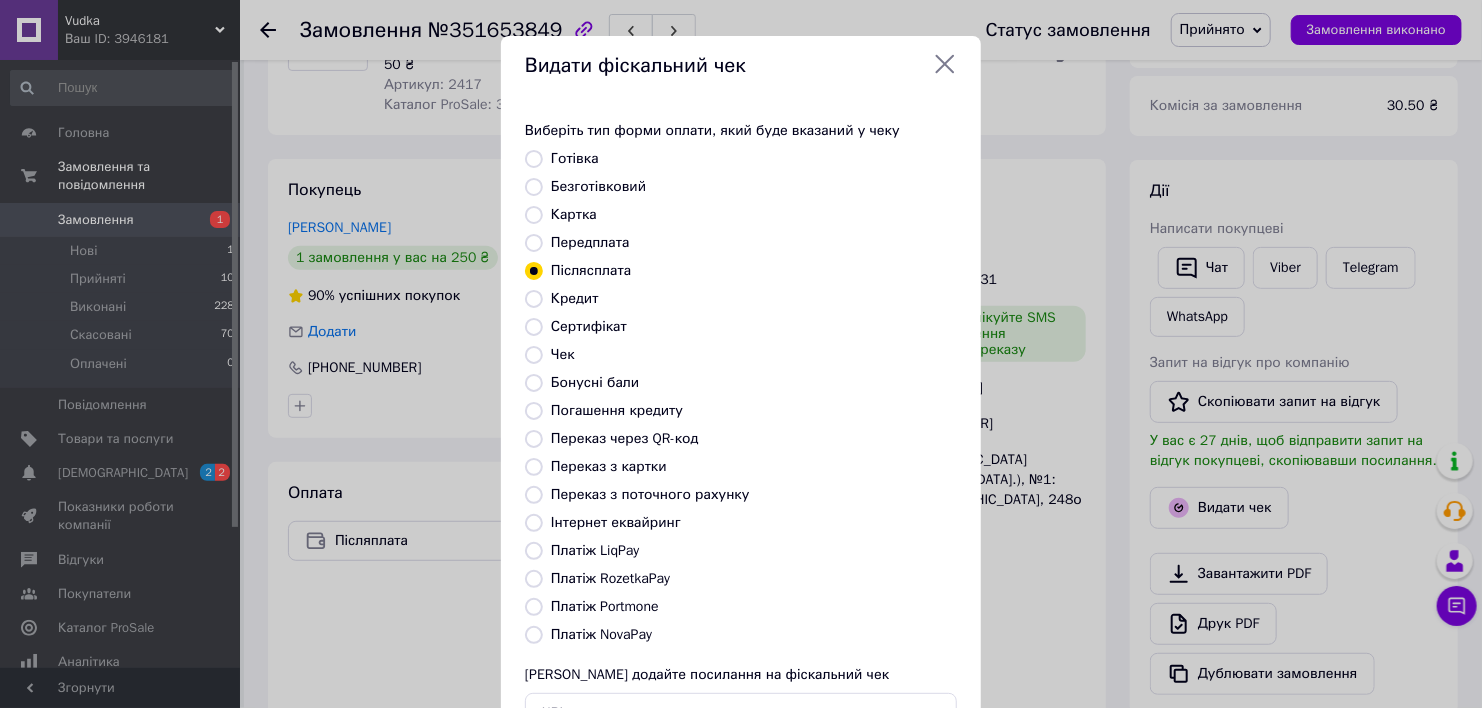 click 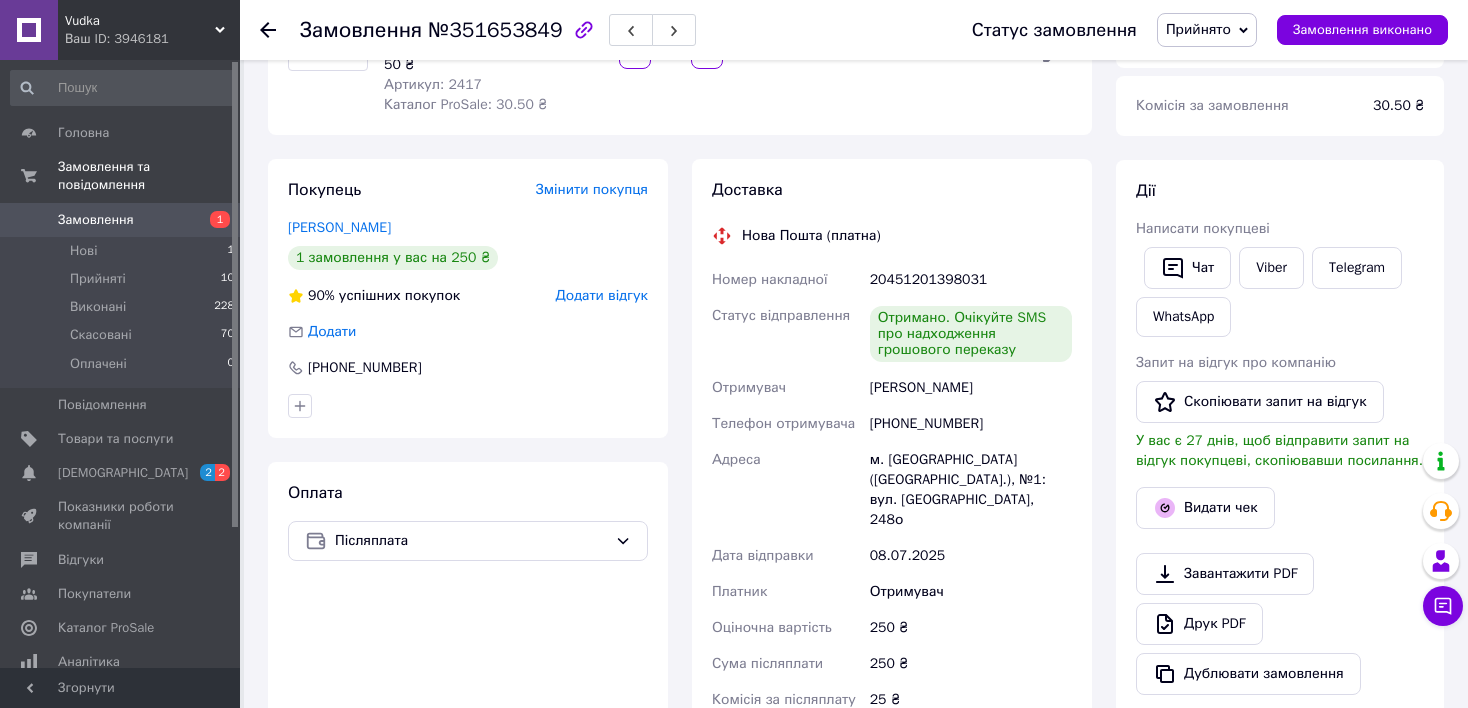 click on "Всього 1 товар 250 ₴ Доставка 80 ₴ Знижка Додати Всього до сплати 250 ₴ Комісія за замовлення 30.50 ₴ Дії Написати покупцеві   Чат Viber Telegram WhatsApp Запит на відгук про компанію   Скопіювати запит на відгук У вас є 27 днів, щоб відправити запит на відгук покупцеві, скопіювавши посилання.   Видати чек   Завантажити PDF   Друк PDF   Дублювати замовлення Мітки Особисті нотатки, які бачите лише ви. З їх допомогою можна фільтрувати замовлення Примітки Залишилося 300 символів Очистити Зберегти" at bounding box center (1280, 542) 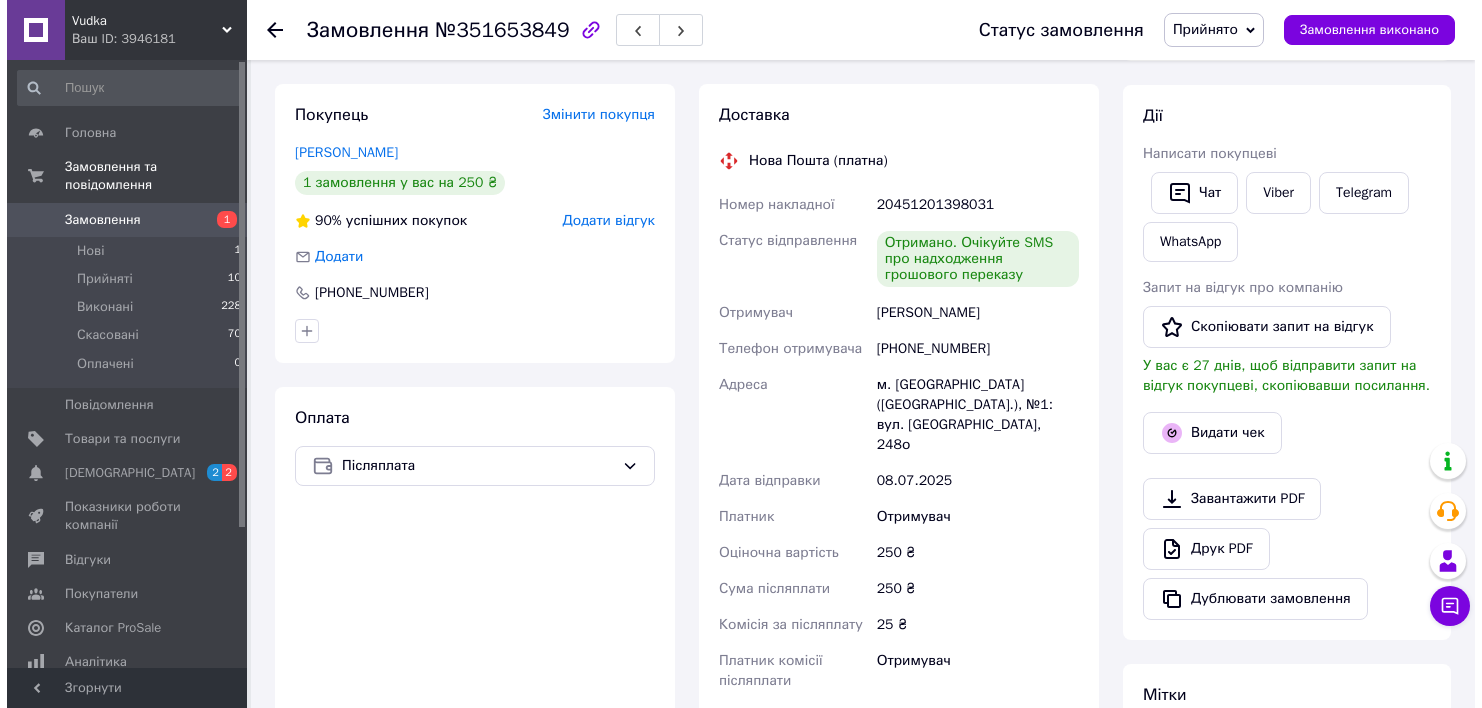 scroll, scrollTop: 320, scrollLeft: 0, axis: vertical 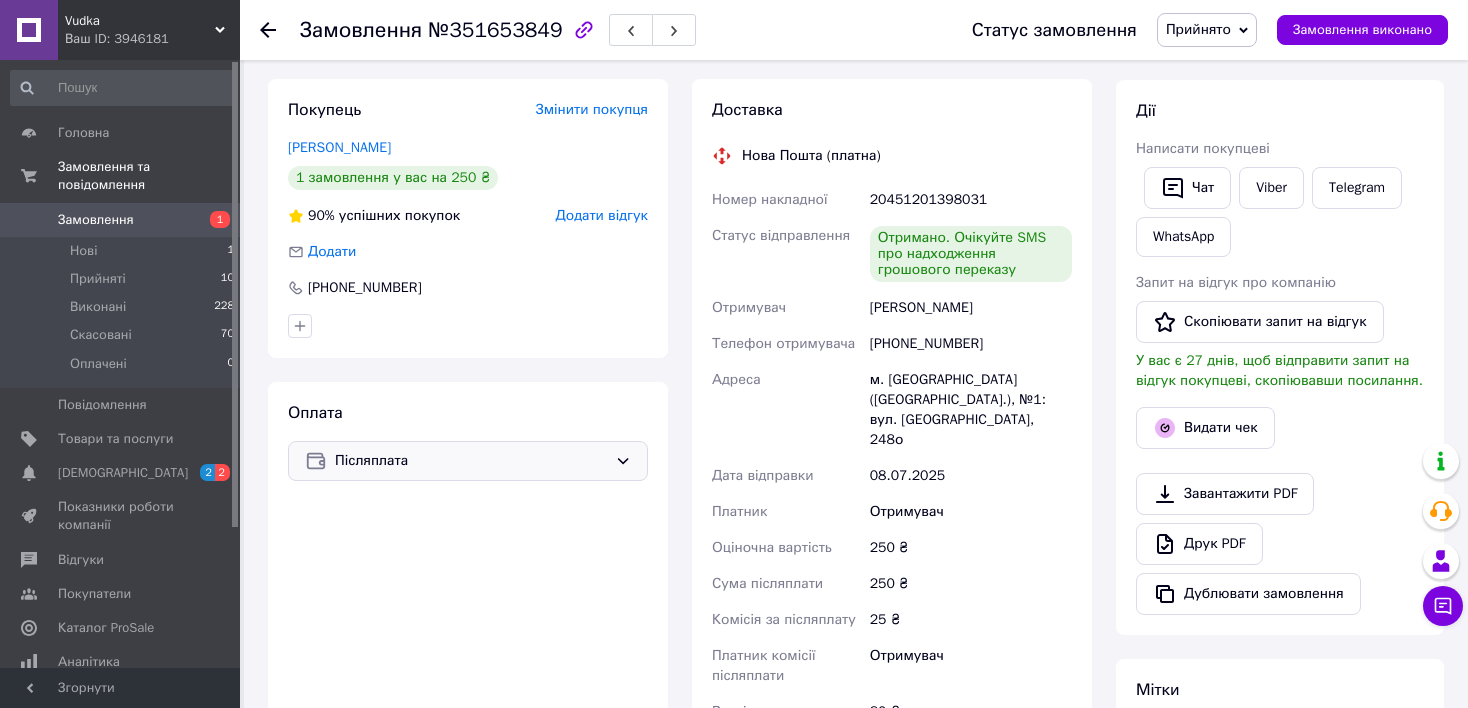 click on "Післяплата" at bounding box center [471, 461] 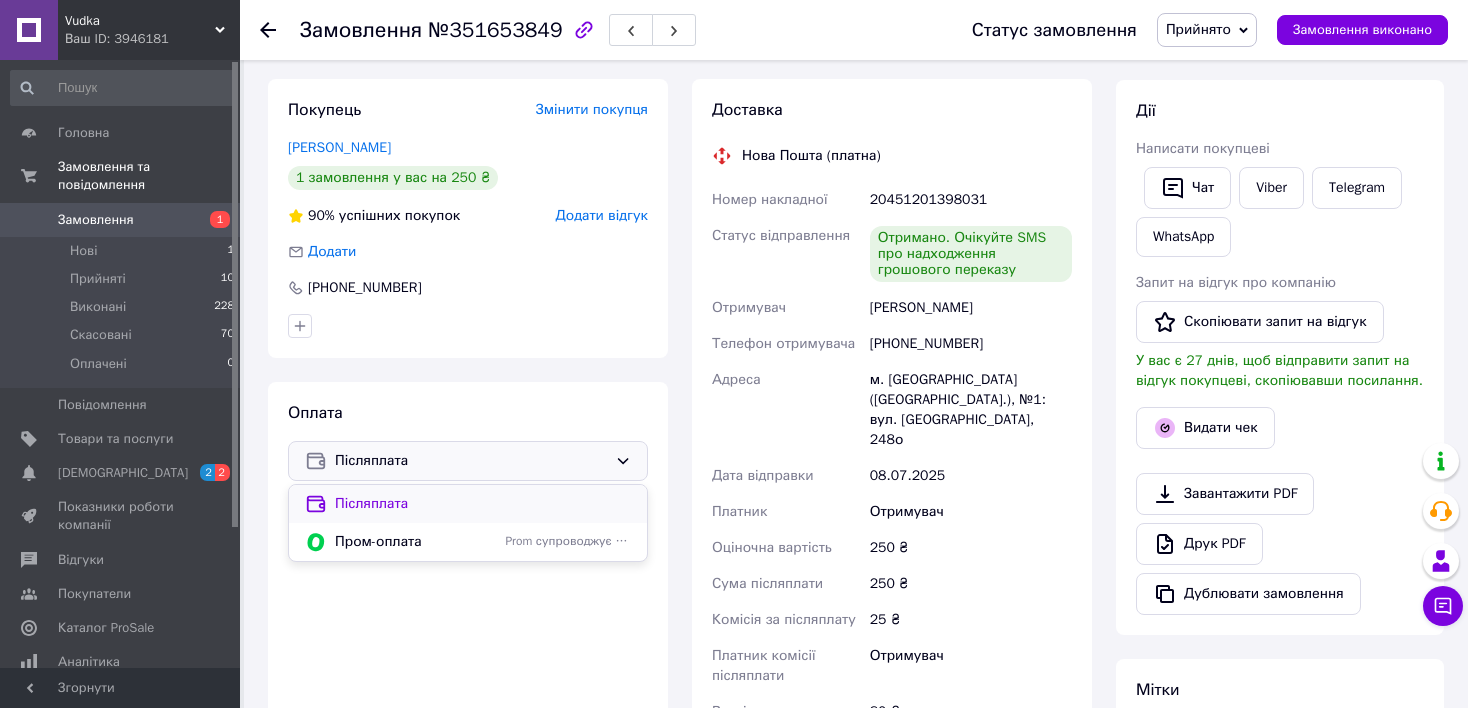 click on "Післяплата" at bounding box center [483, 504] 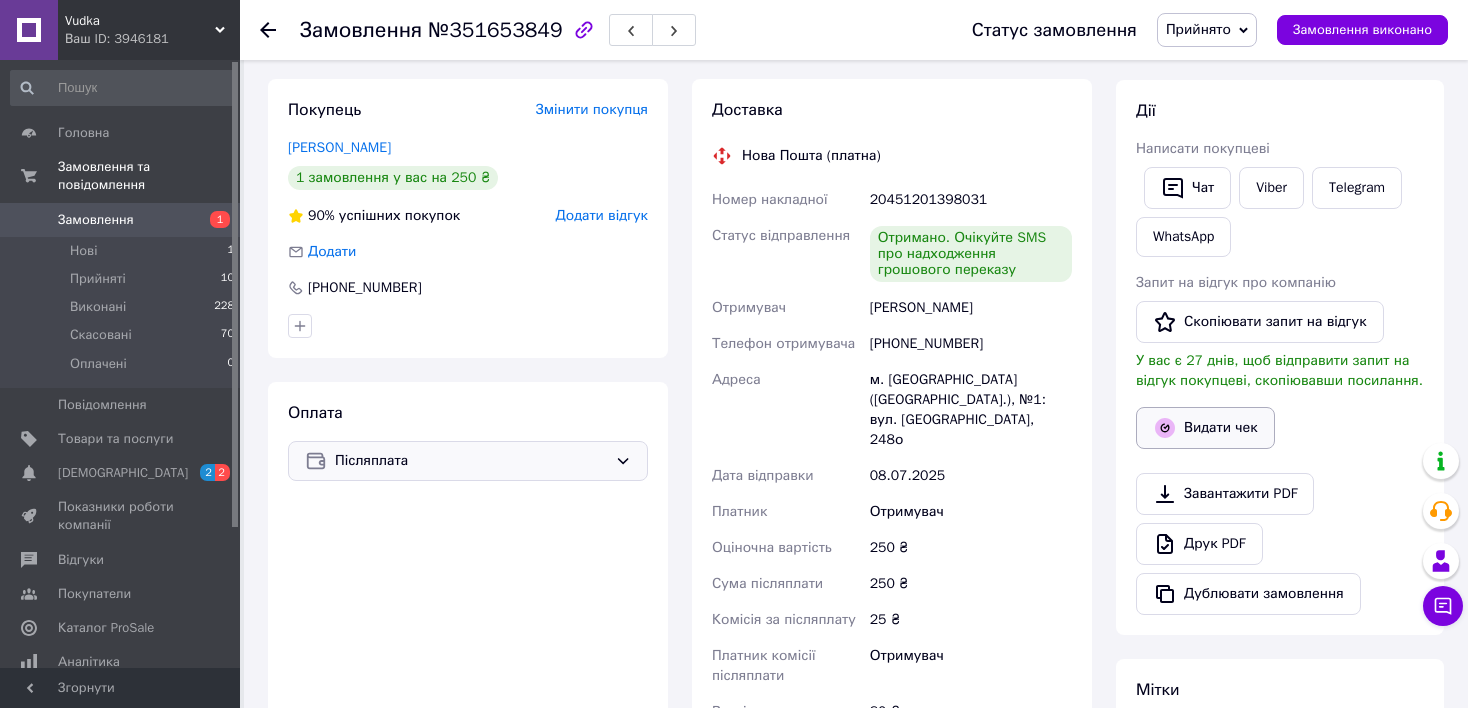 click on "Видати чек" at bounding box center (1205, 428) 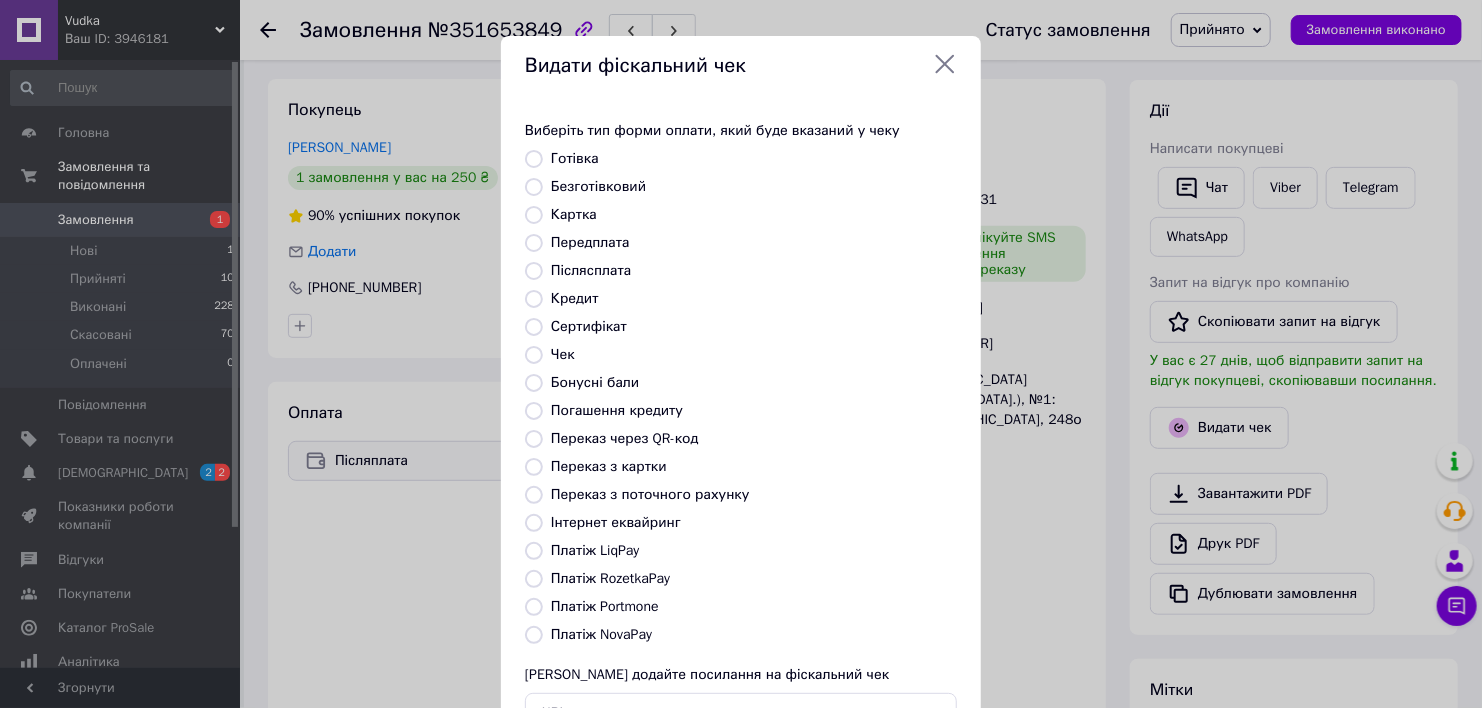 click on "Післясплата" at bounding box center (591, 270) 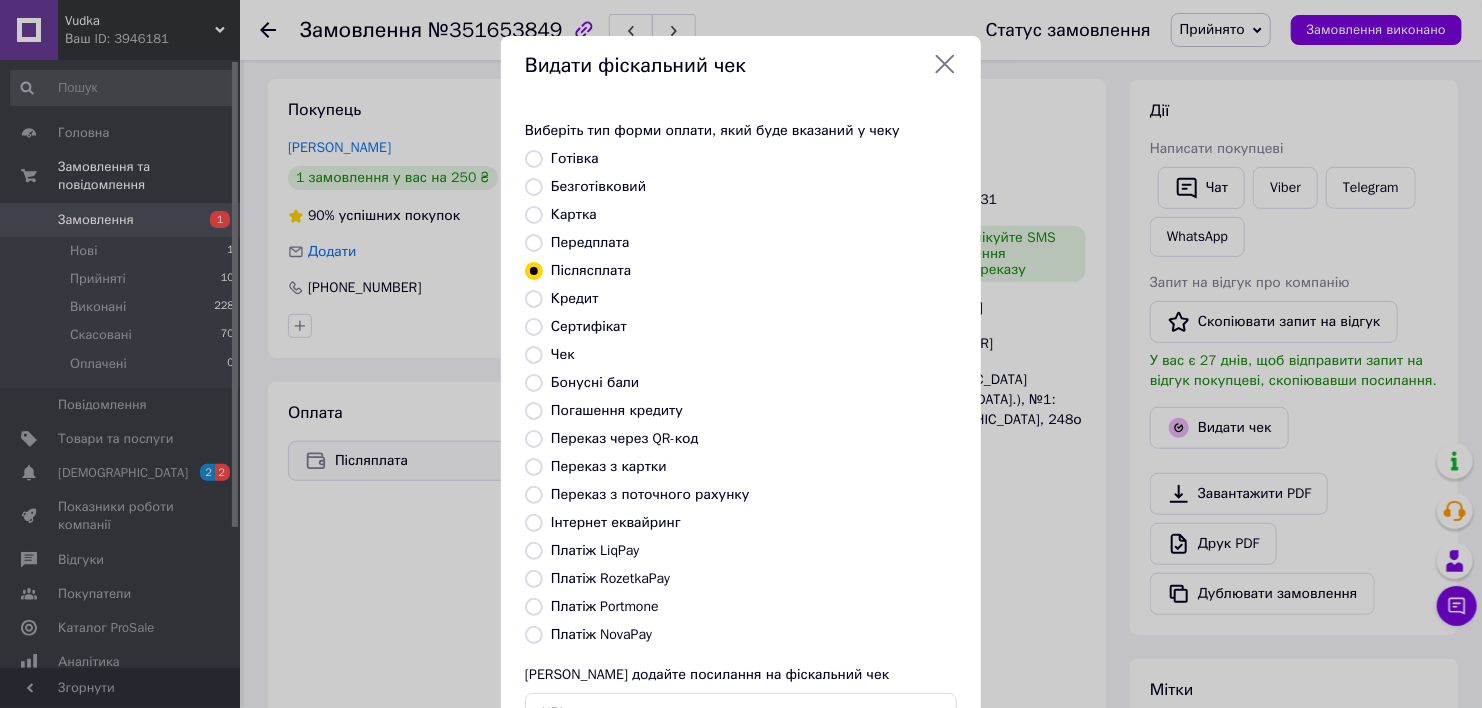 click on "Післясплата" at bounding box center [591, 270] 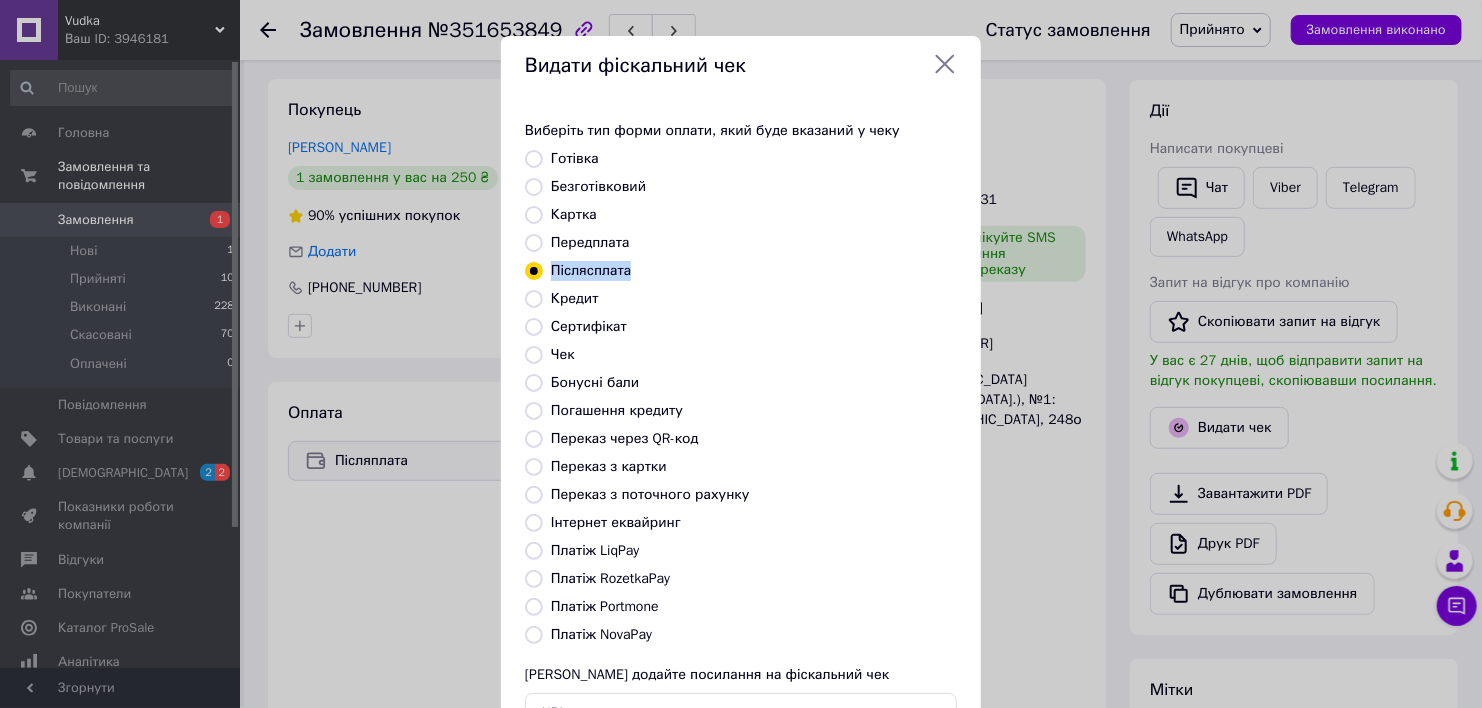 click on "Післясплата" at bounding box center (591, 270) 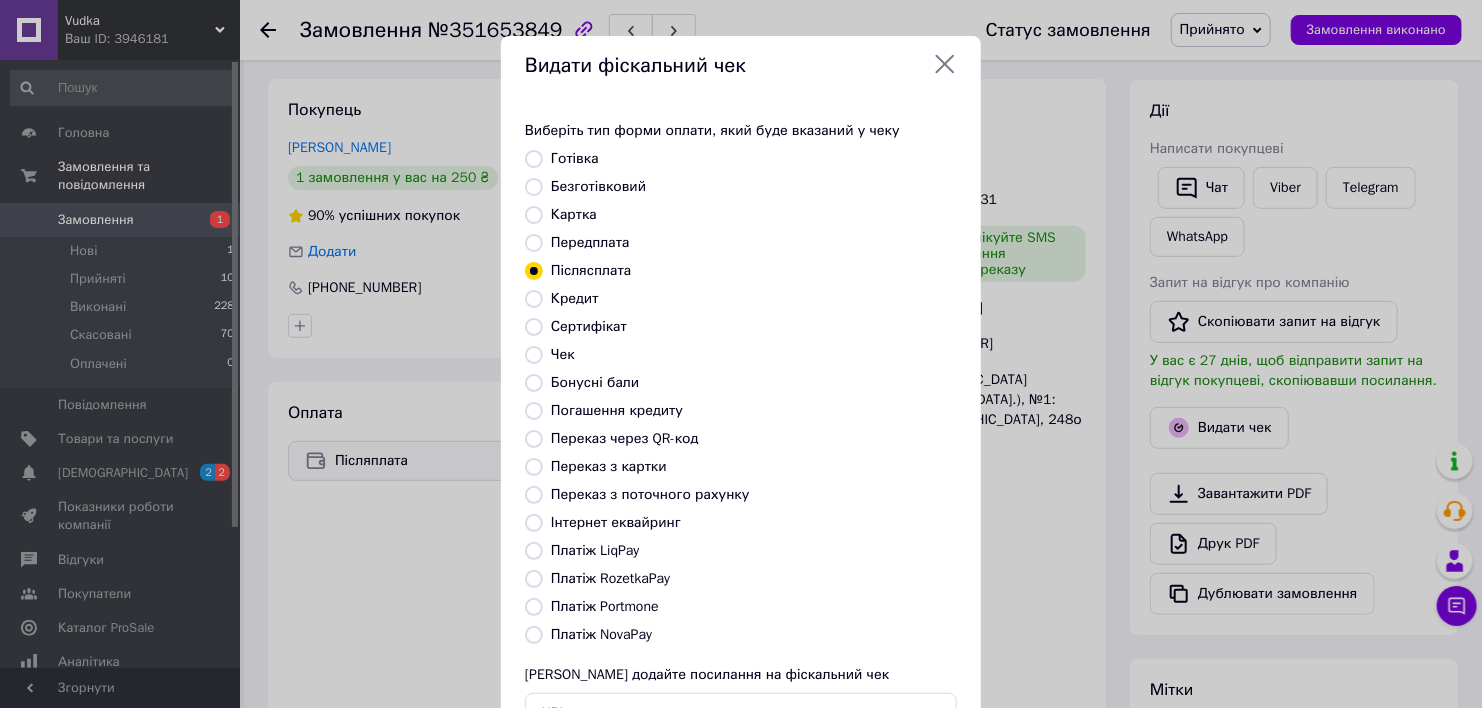 click on "Виберіть тип форми оплати, який буде вказаний у чеку Готівка Безготівковий Картка Передплата Післясплата Кредит Сертифікат Чек Бонусні бали Погашення кредиту Переказ через QR-код Переказ з картки Переказ з поточного рахунку Інтернет еквайринг Платіж LiqPay Платіж RozetkaPay Платіж Portmone Платіж NovaPay Або додайте посилання на фіскальний чек" at bounding box center [741, 427] 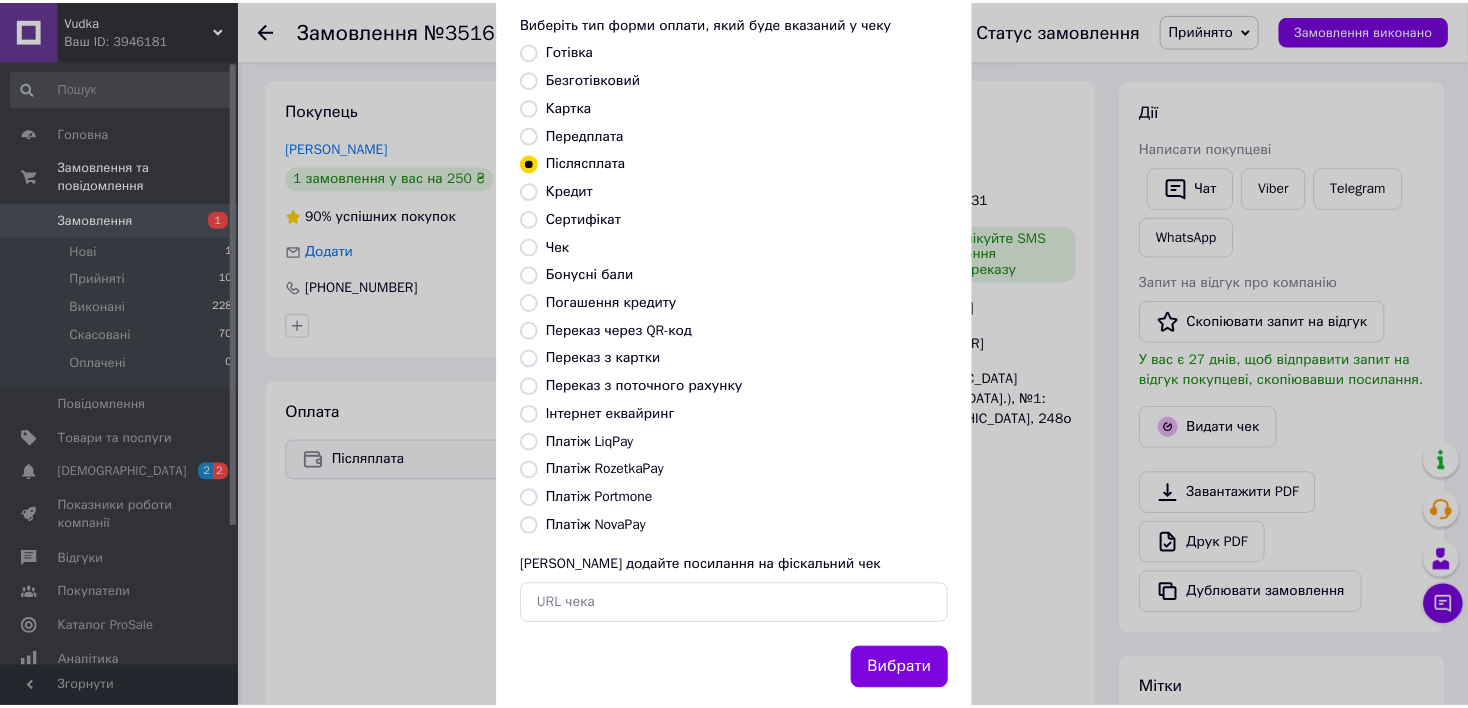 scroll, scrollTop: 120, scrollLeft: 0, axis: vertical 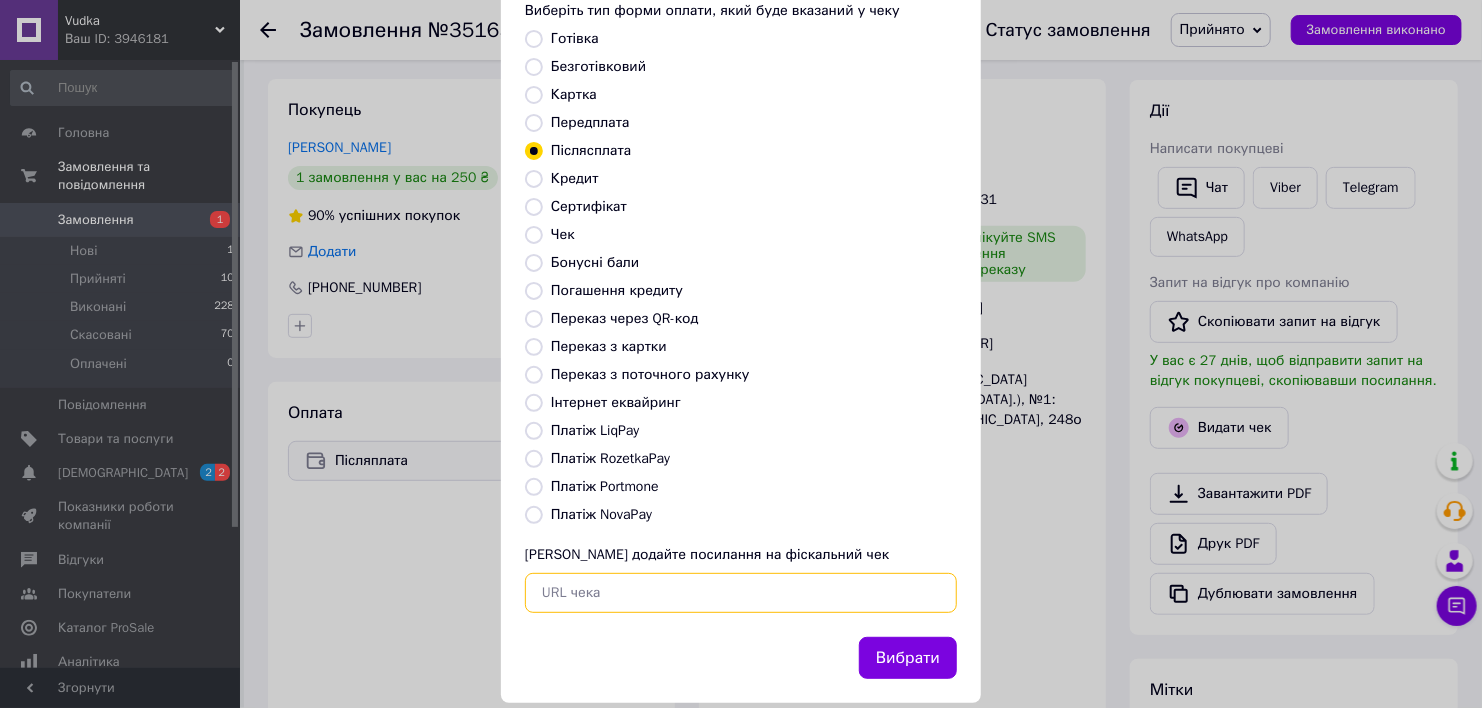 click at bounding box center [741, 593] 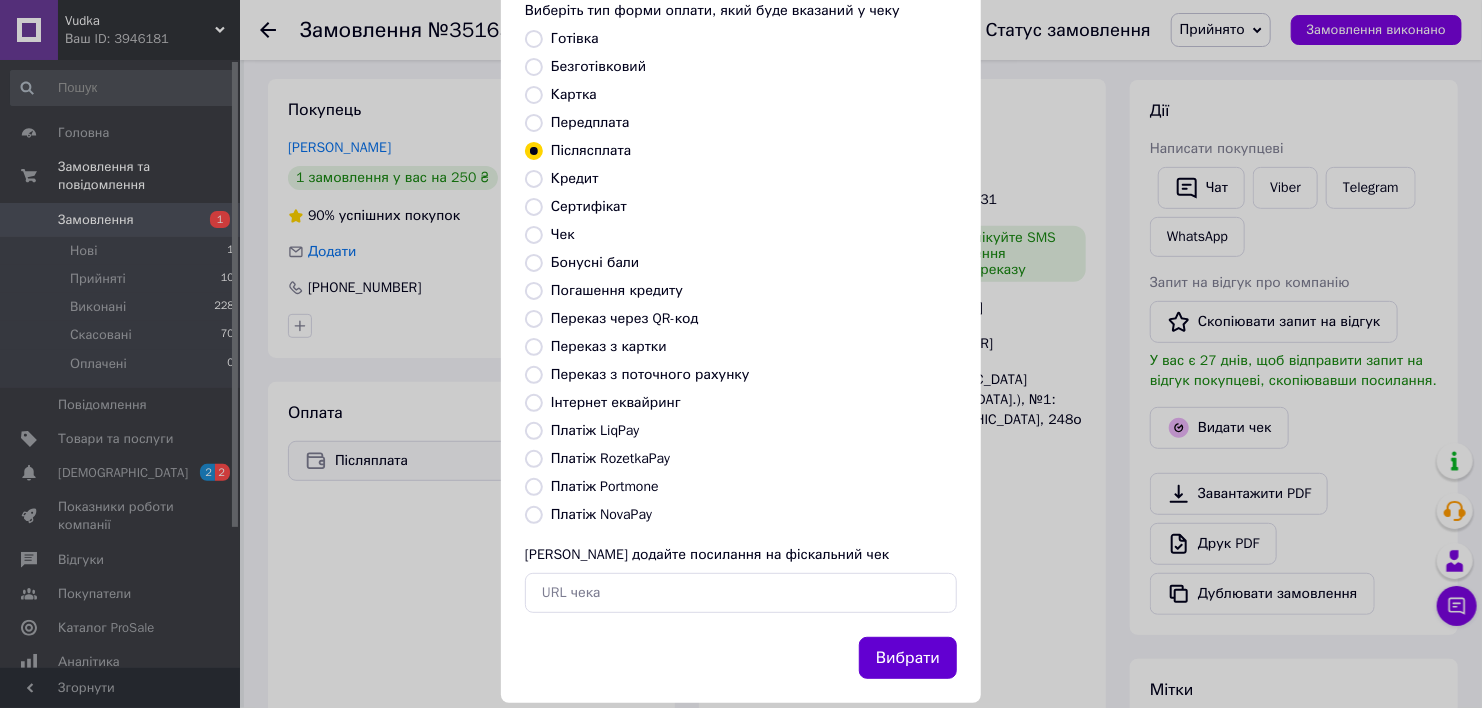 click on "Вибрати" at bounding box center (908, 658) 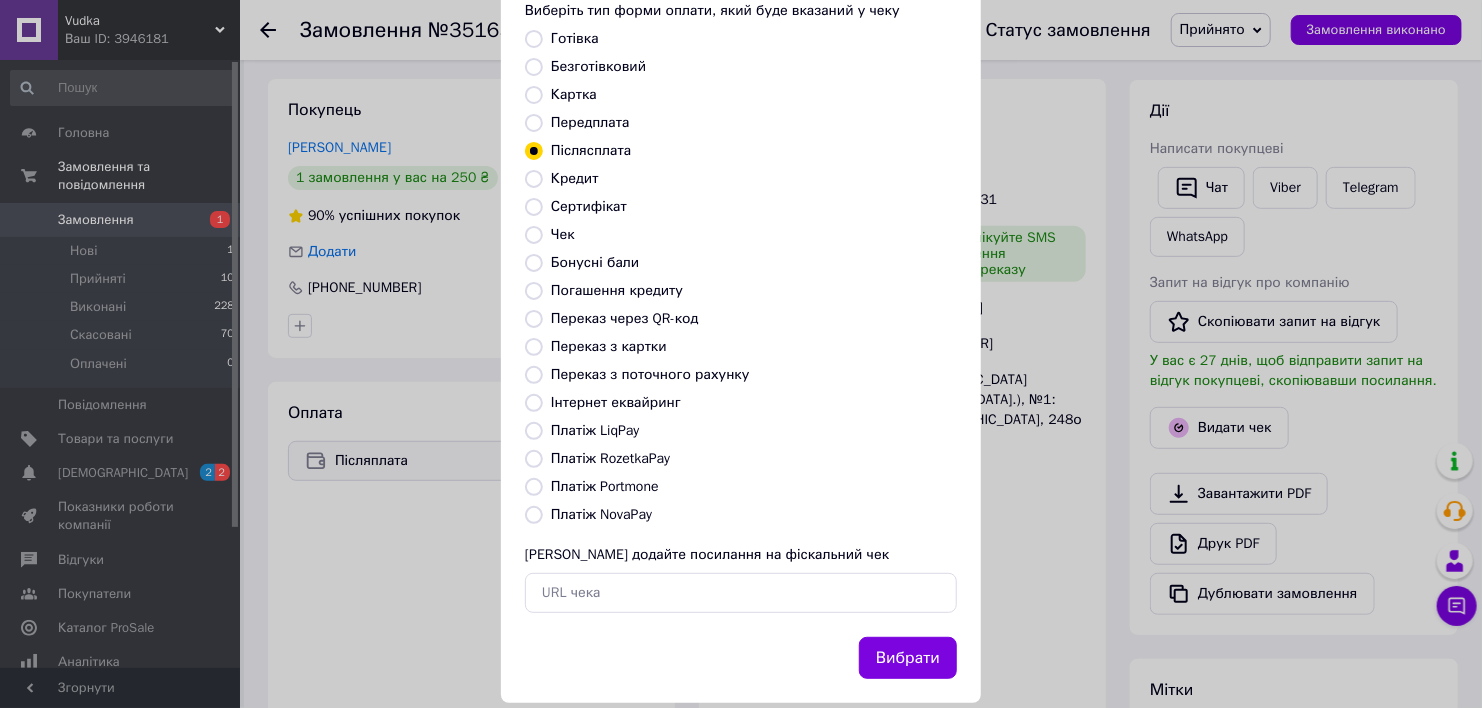click on "Платіж NovaPay" at bounding box center (601, 514) 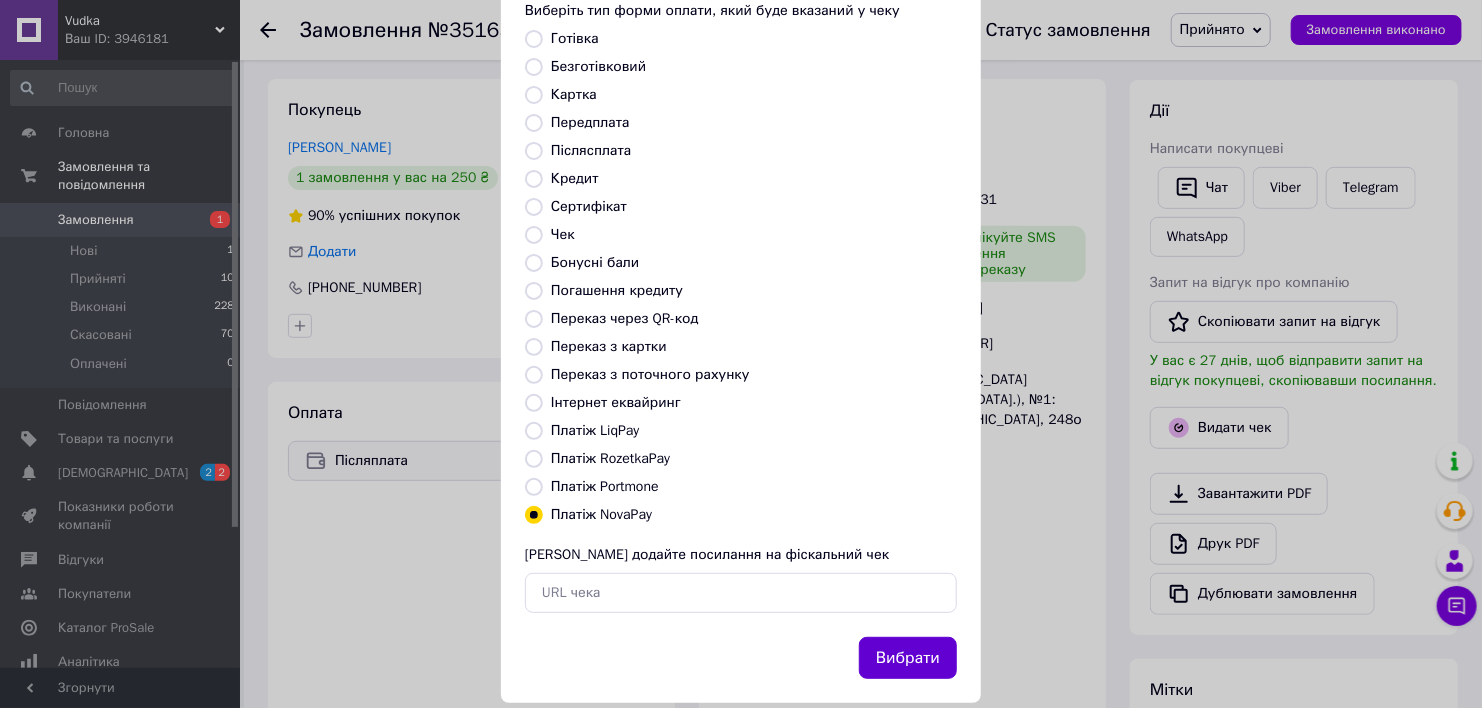 click on "Вибрати" at bounding box center (908, 658) 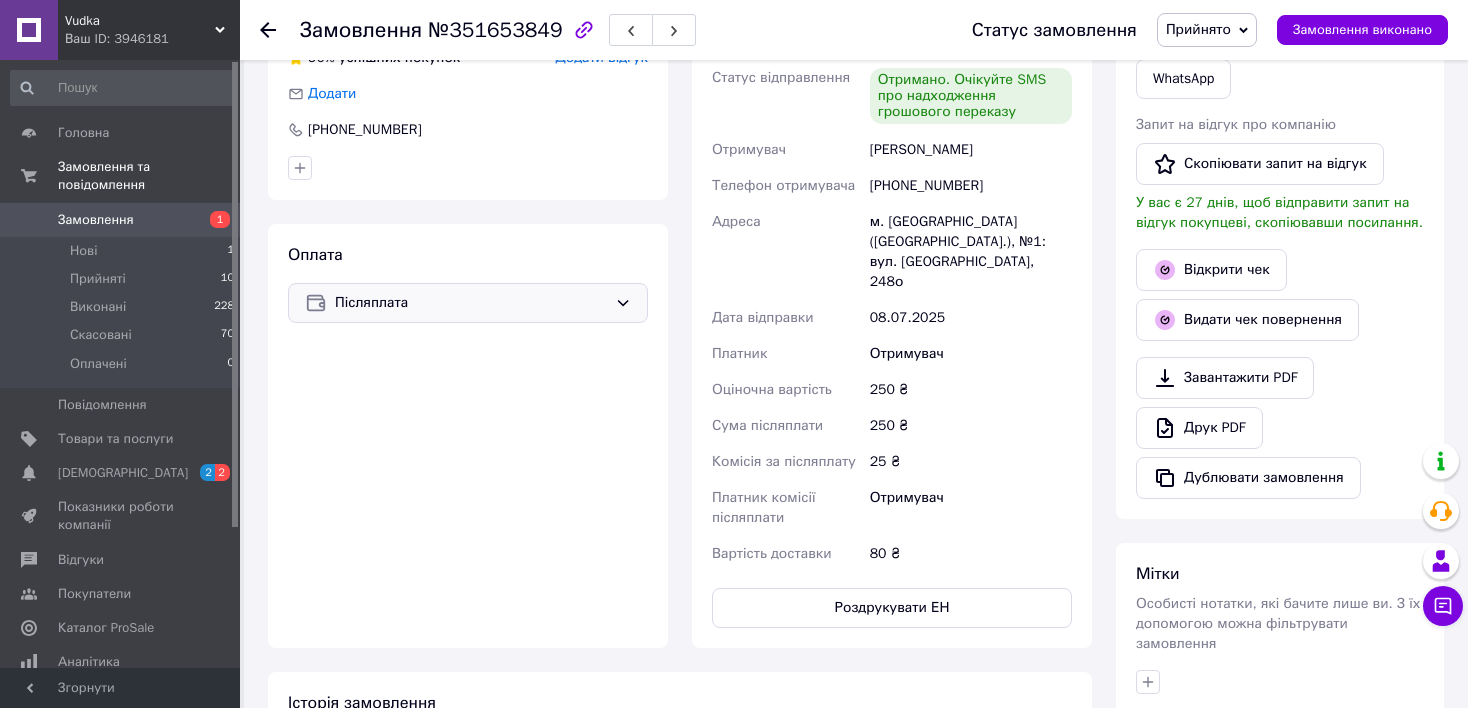 scroll, scrollTop: 480, scrollLeft: 0, axis: vertical 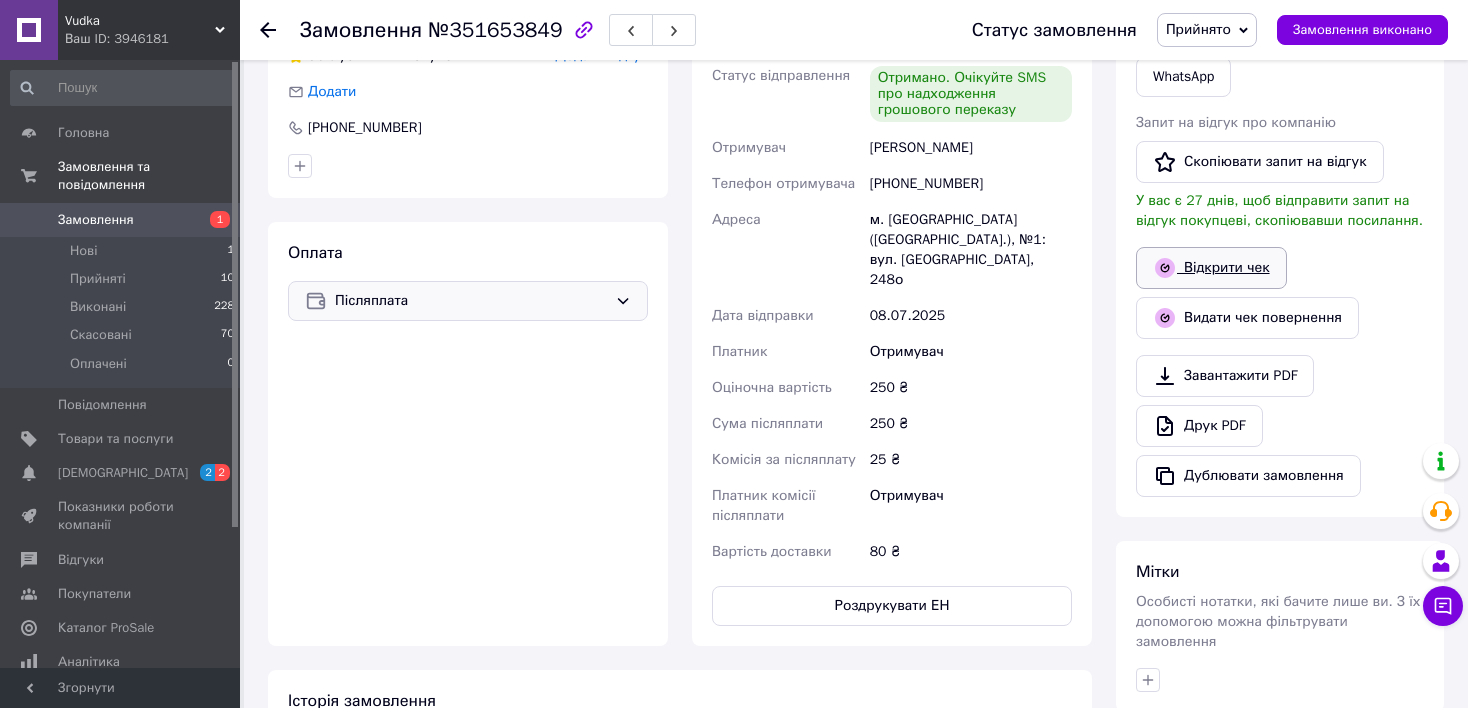 click on "Відкрити чек" at bounding box center (1211, 268) 